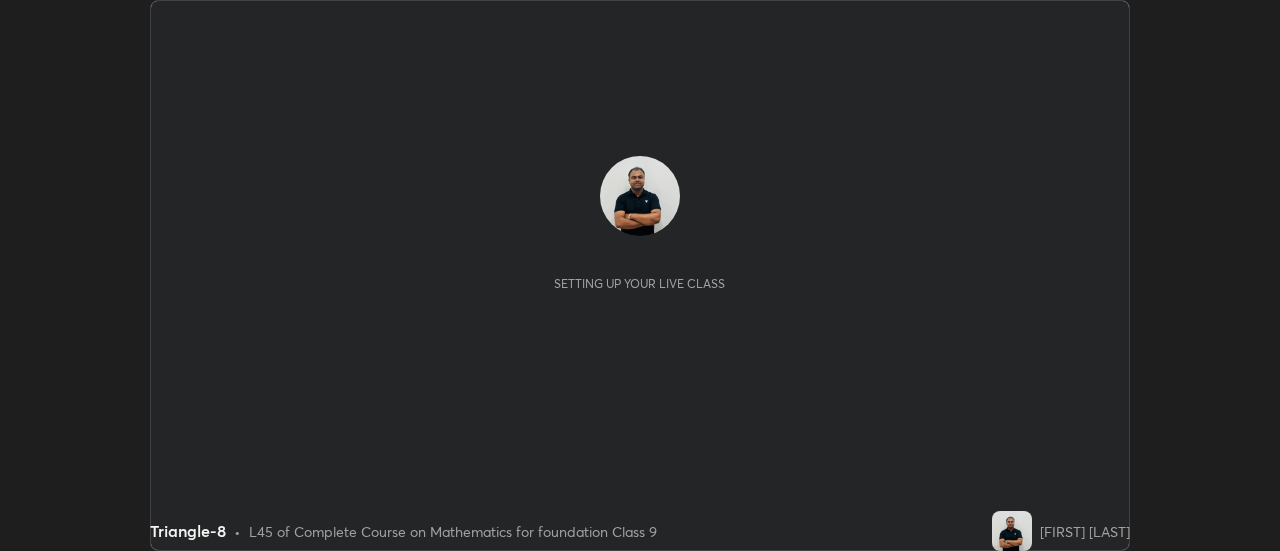 scroll, scrollTop: 0, scrollLeft: 0, axis: both 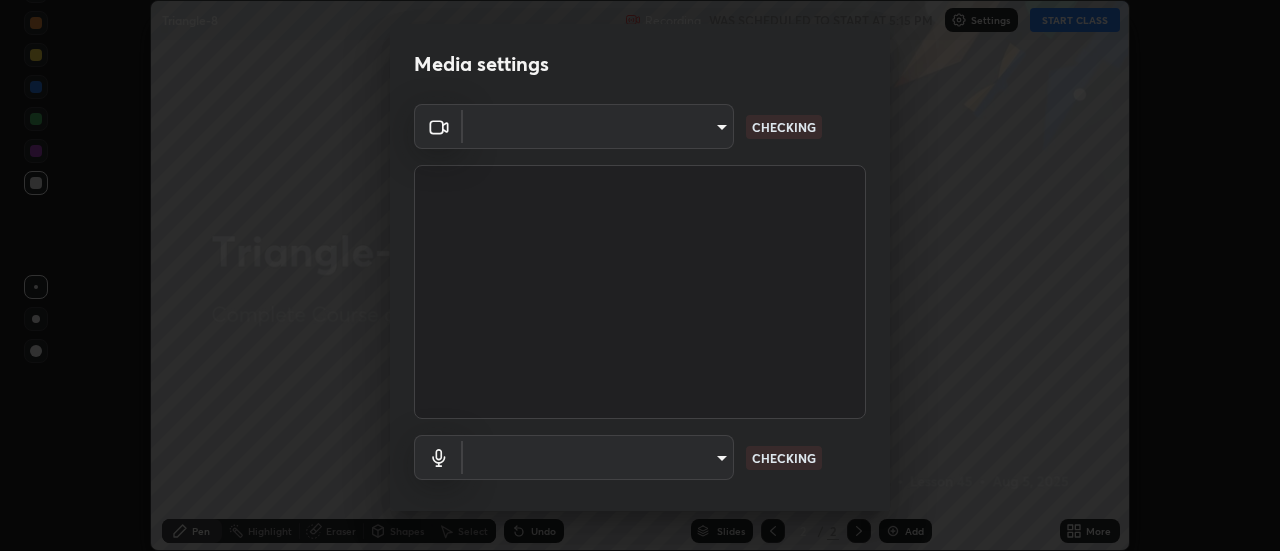 type on "1769541d7db8b910b2b6aaf592df5ff8660c63acaad49df9064175df0c6f581f" 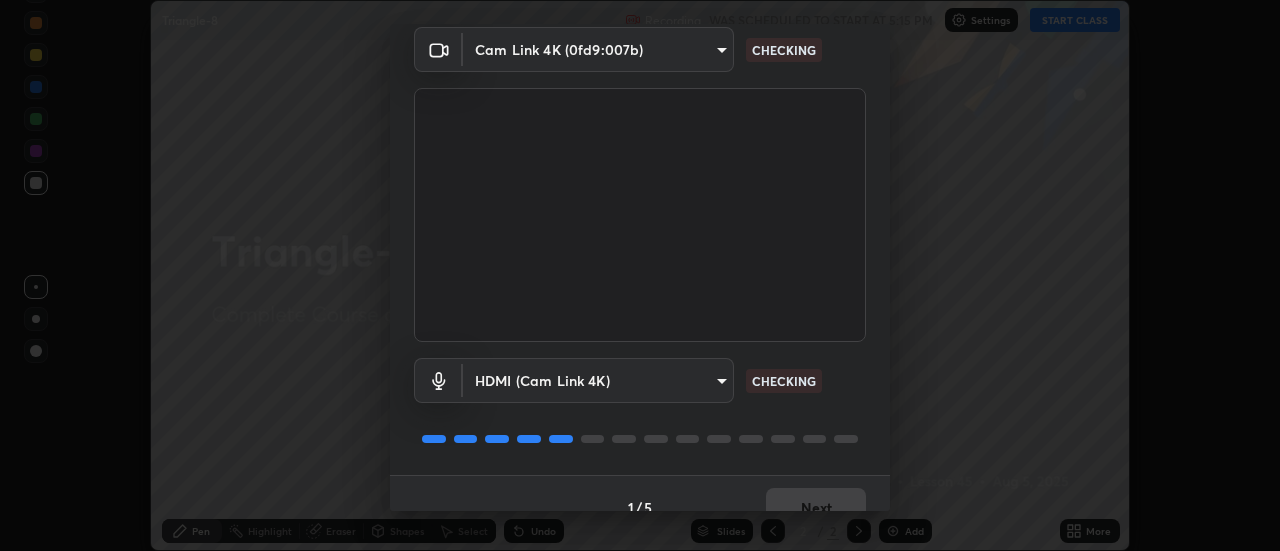 scroll, scrollTop: 105, scrollLeft: 0, axis: vertical 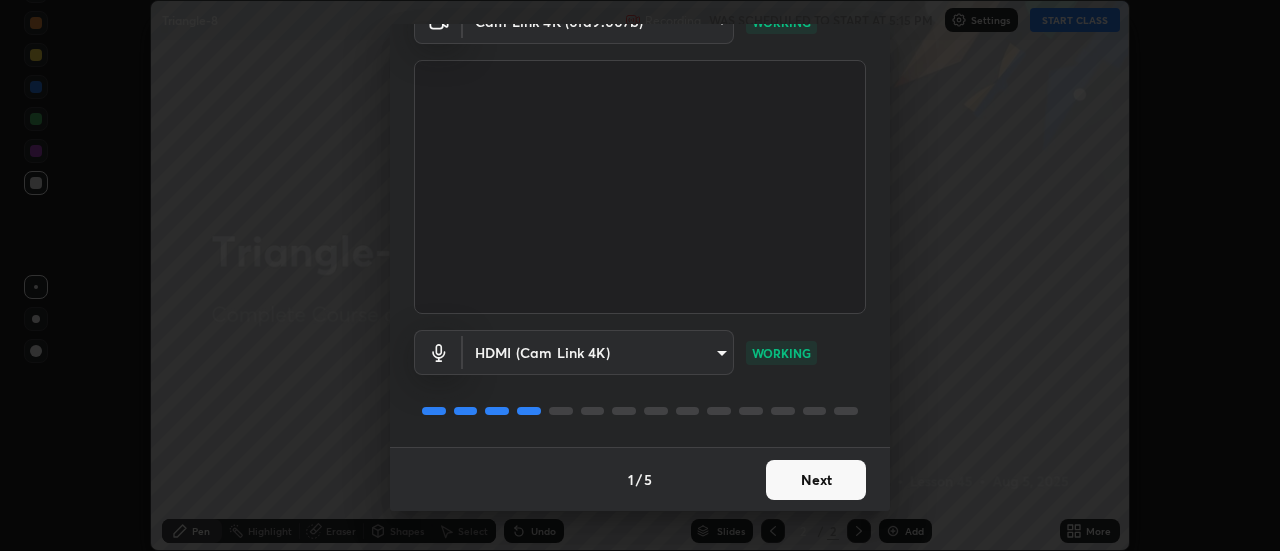 click on "Next" at bounding box center (816, 480) 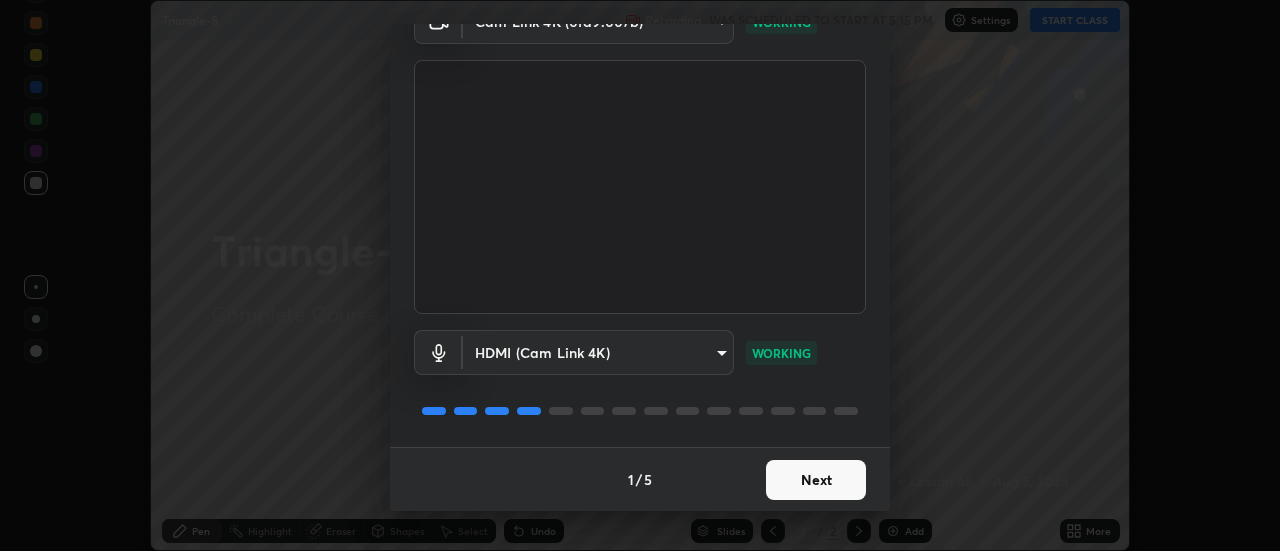 scroll, scrollTop: 0, scrollLeft: 0, axis: both 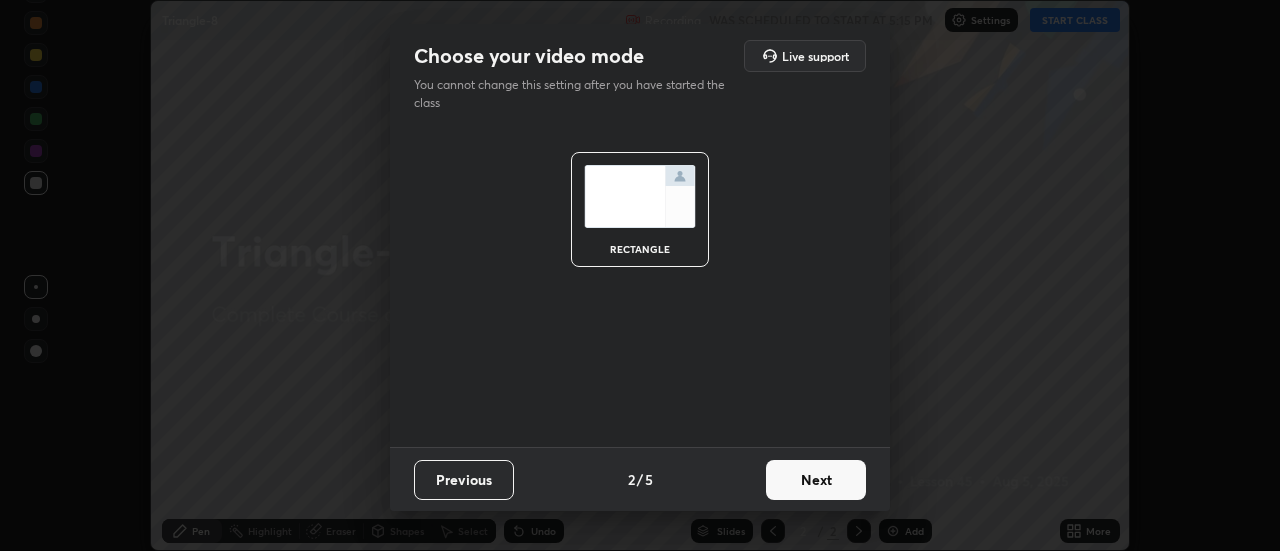 click on "Next" at bounding box center (816, 480) 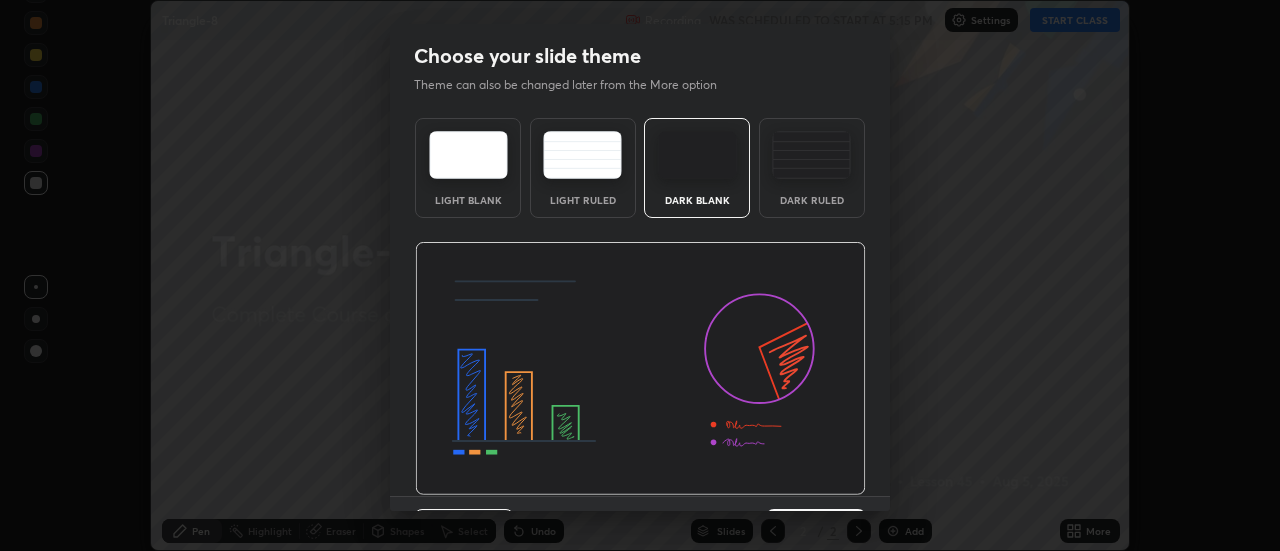 scroll, scrollTop: 49, scrollLeft: 0, axis: vertical 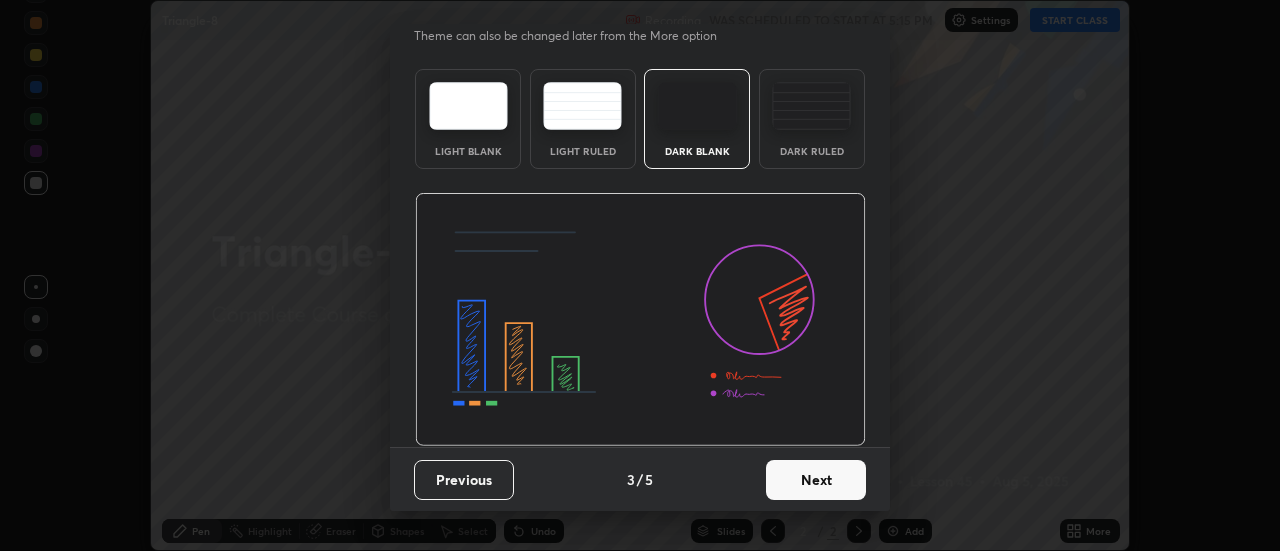 click on "Next" at bounding box center (816, 480) 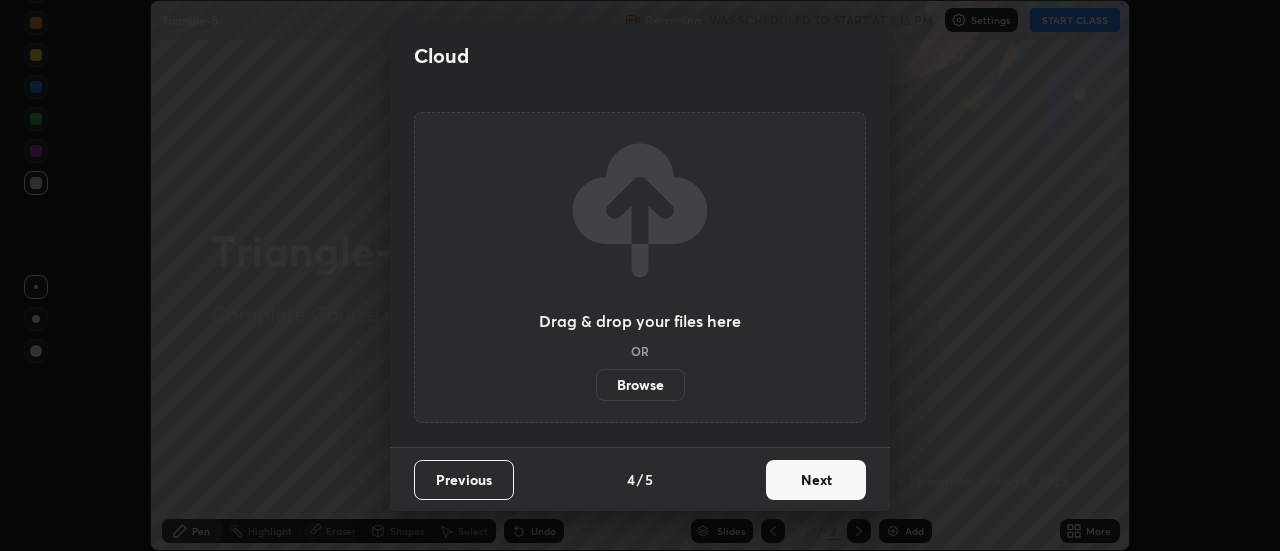 click on "Next" at bounding box center (816, 480) 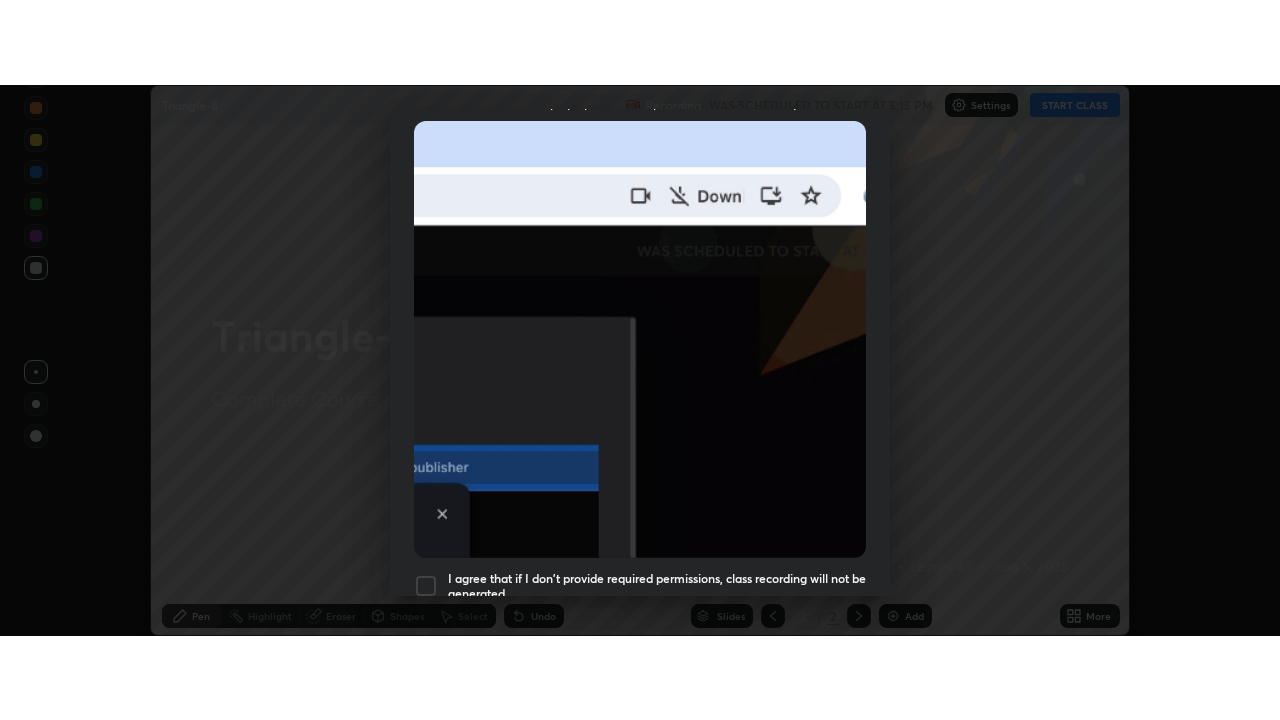 scroll, scrollTop: 513, scrollLeft: 0, axis: vertical 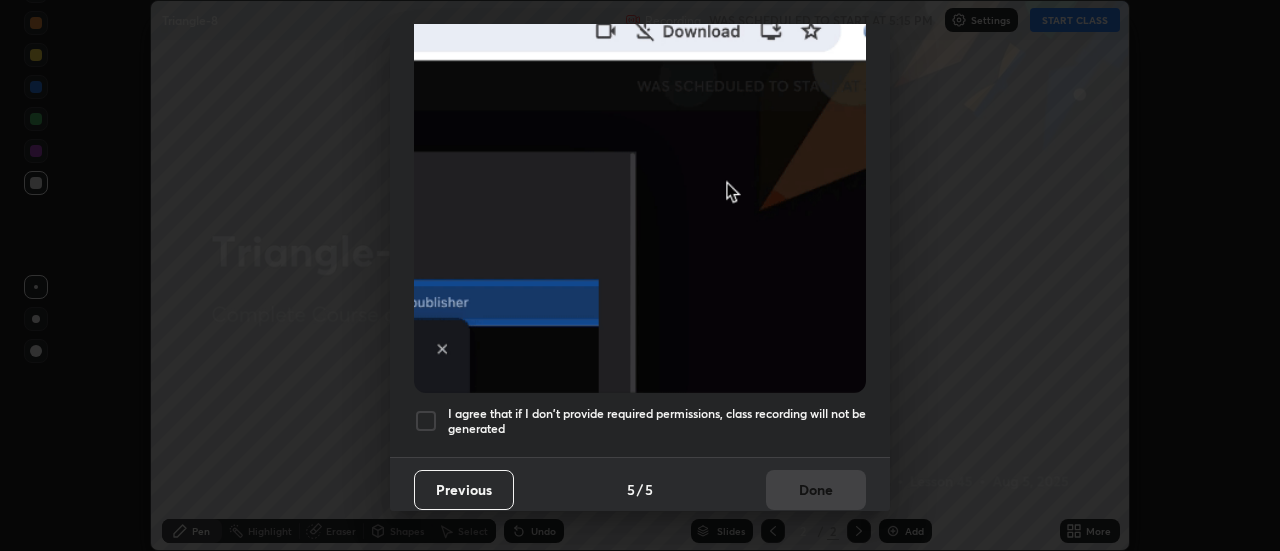click at bounding box center (426, 421) 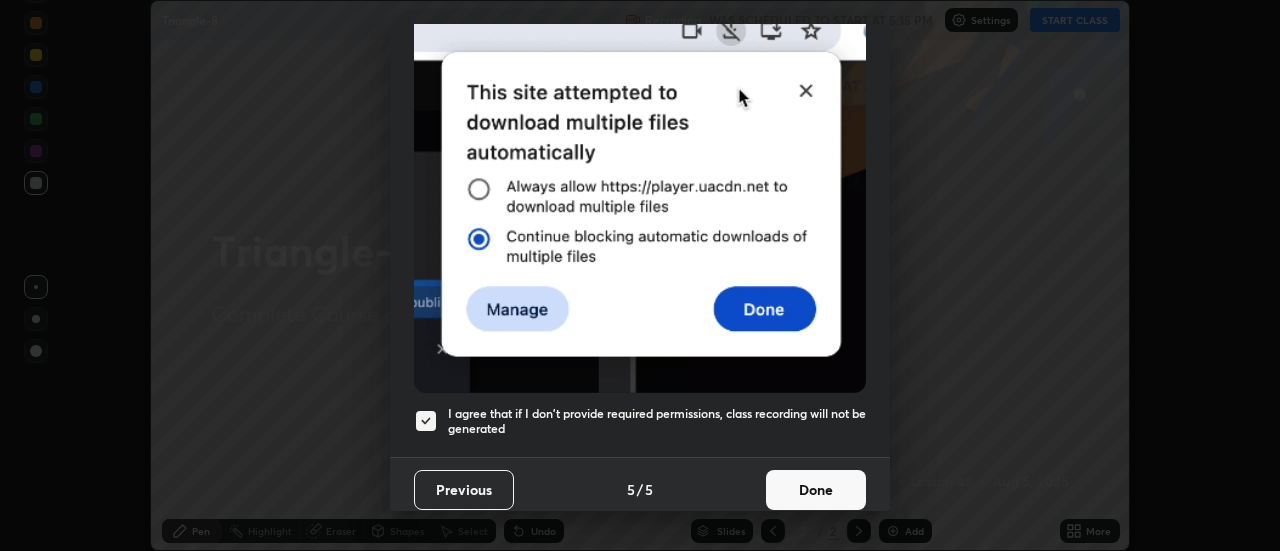 click on "Done" at bounding box center [816, 490] 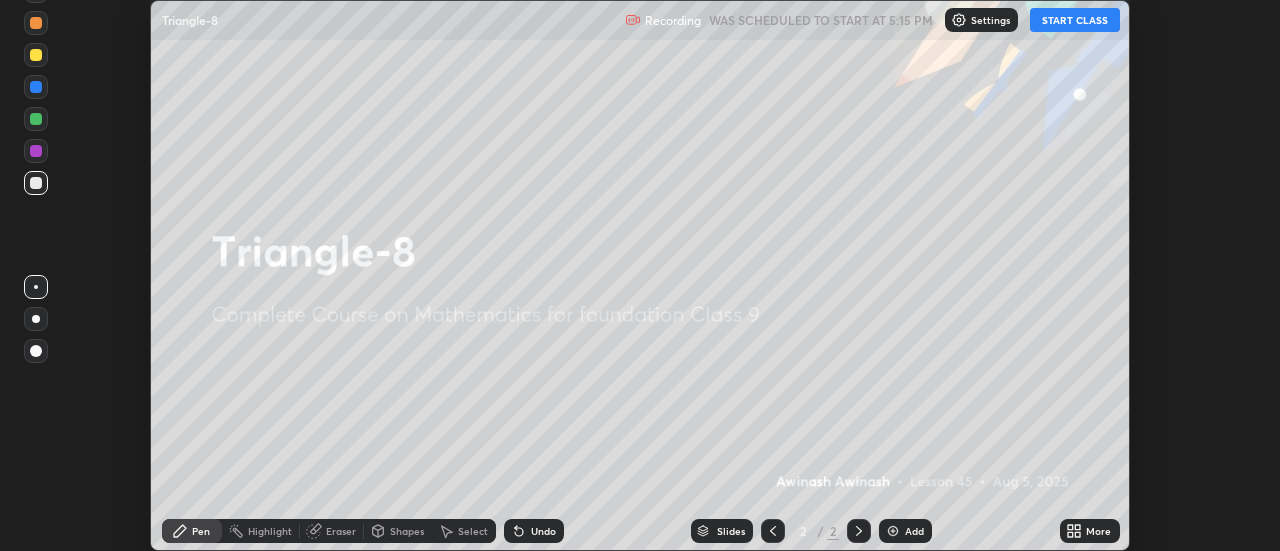 click on "START CLASS" at bounding box center [1075, 20] 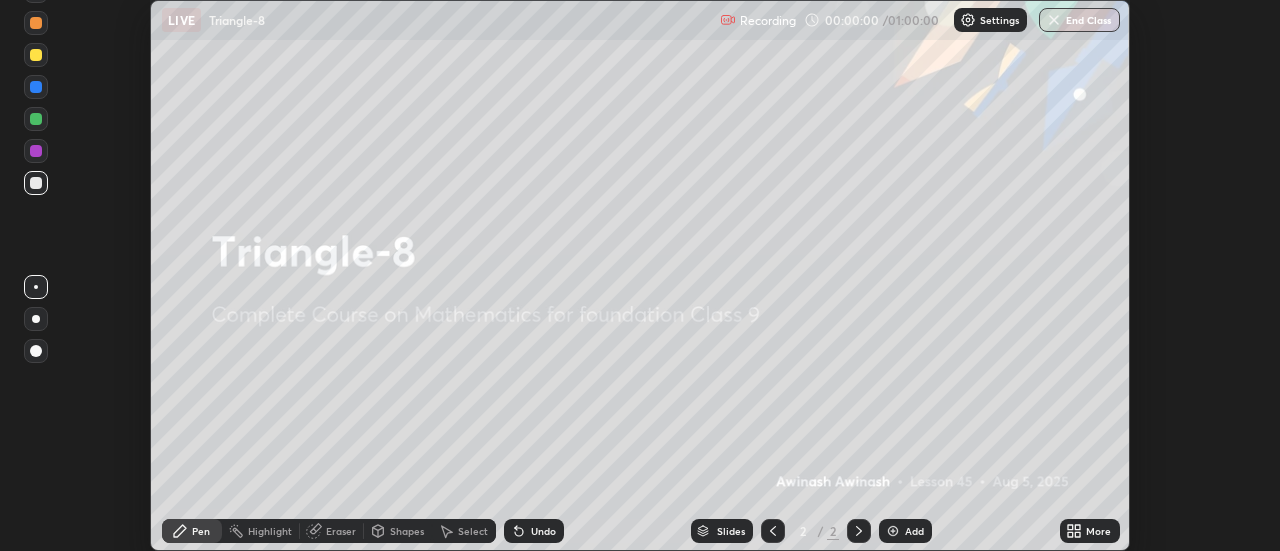 click 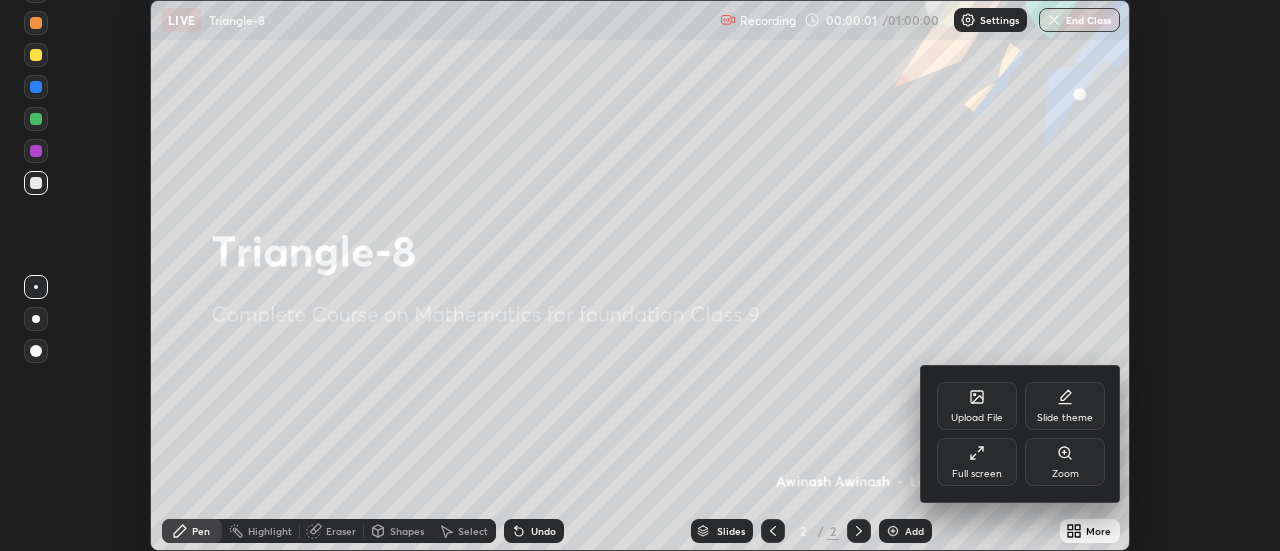 click on "Full screen" at bounding box center (977, 462) 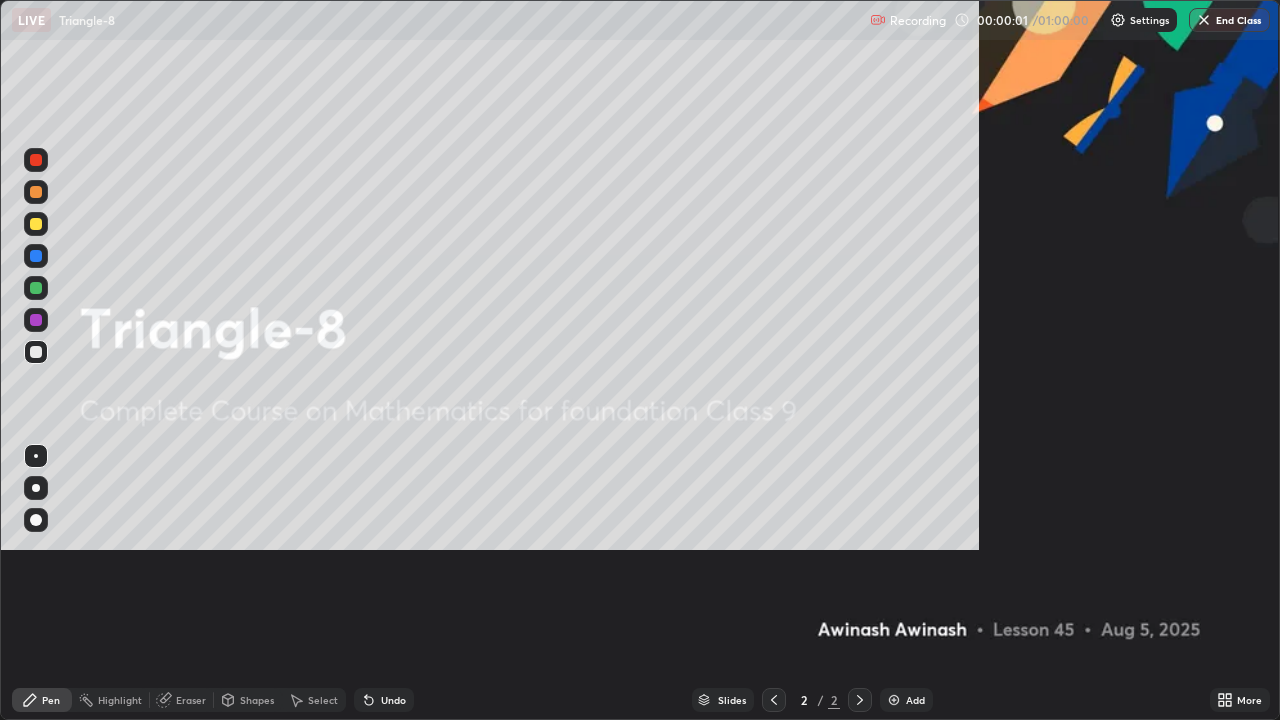 scroll, scrollTop: 99280, scrollLeft: 98720, axis: both 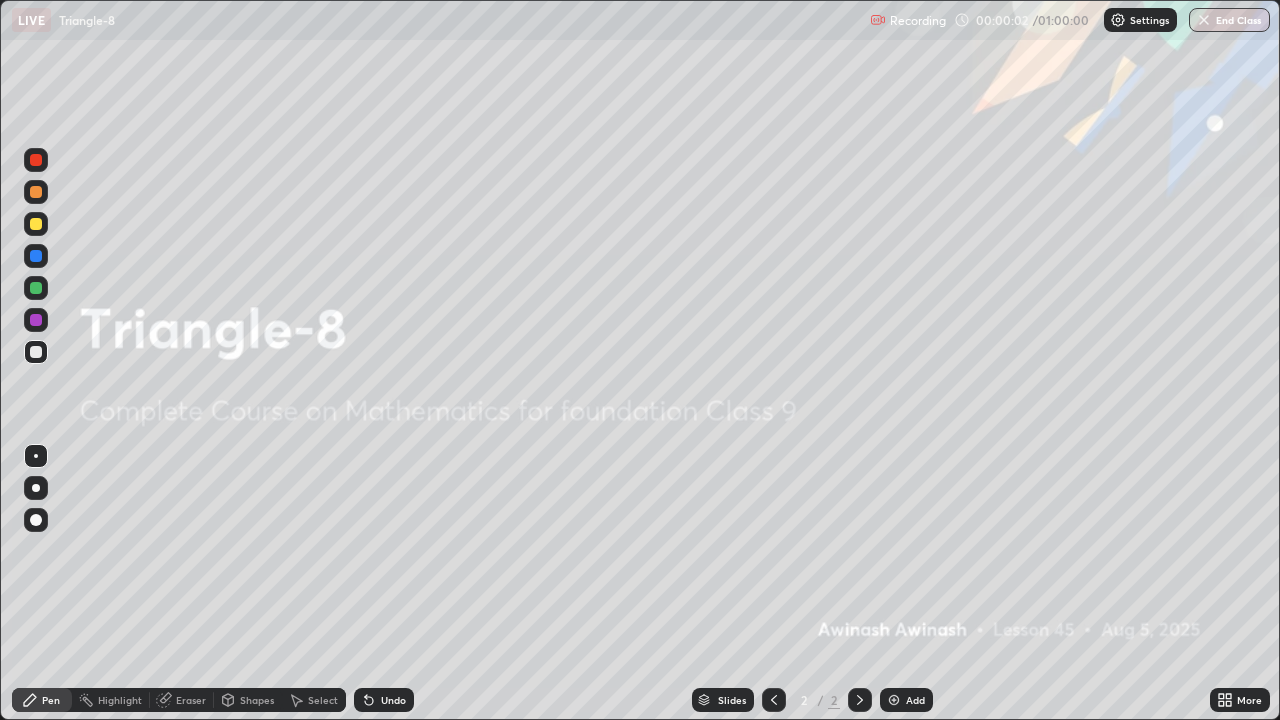 click on "Add" at bounding box center [915, 700] 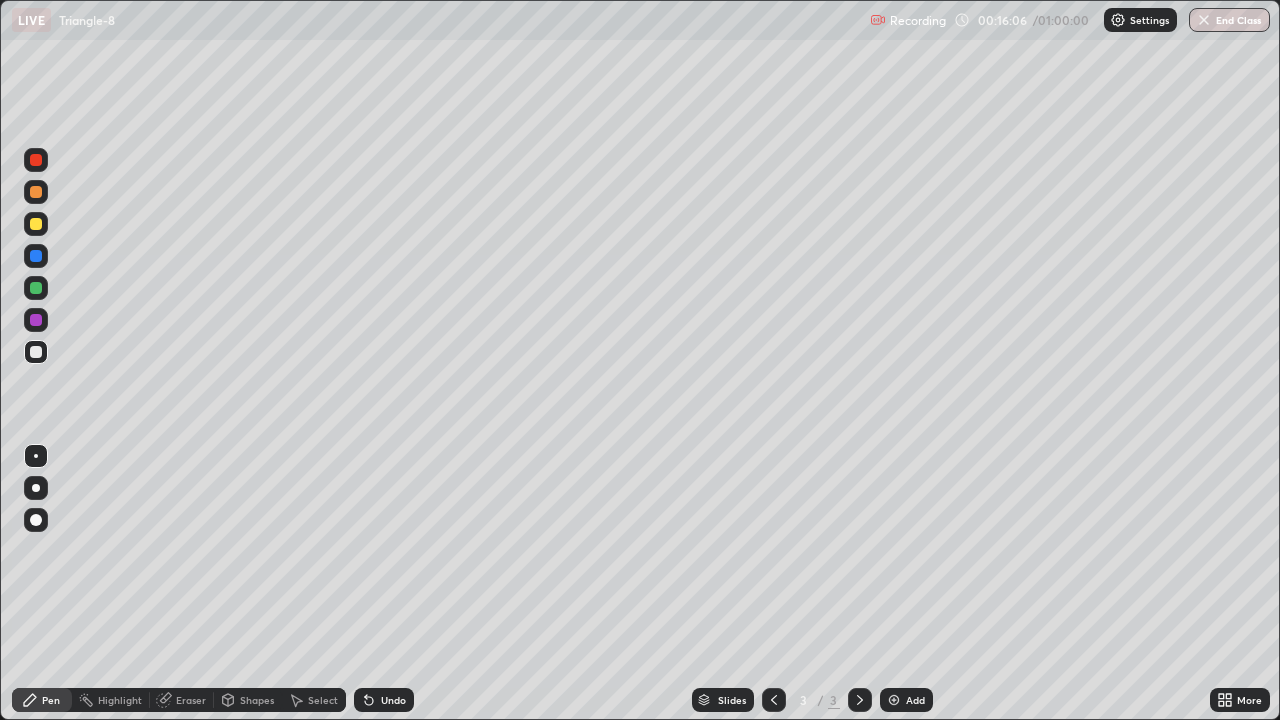 click at bounding box center (36, 160) 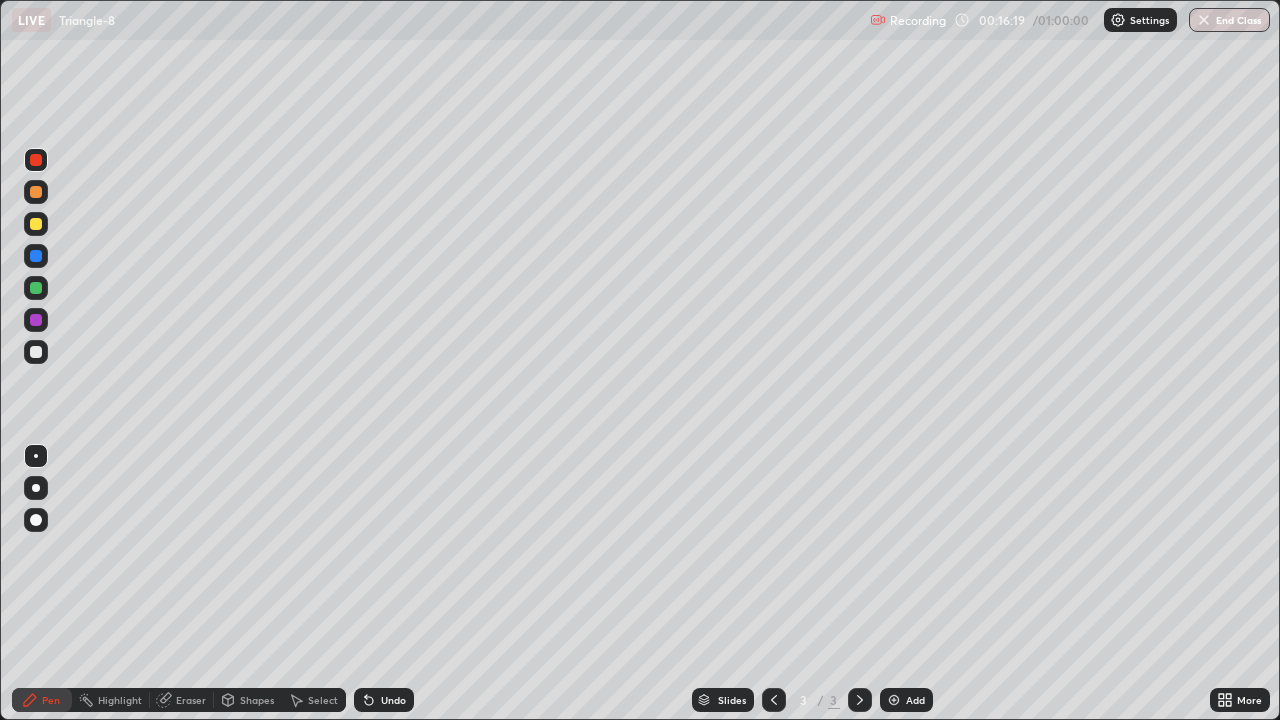 click at bounding box center (36, 224) 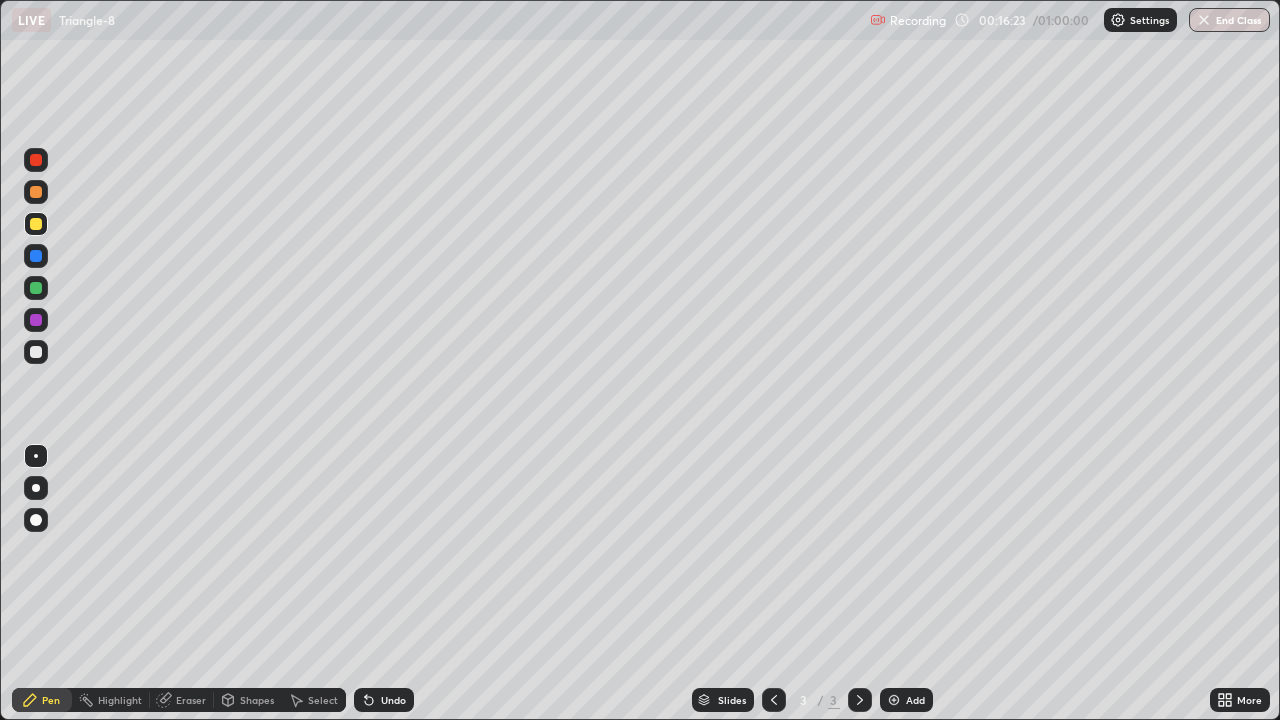 click on "Undo" at bounding box center [393, 700] 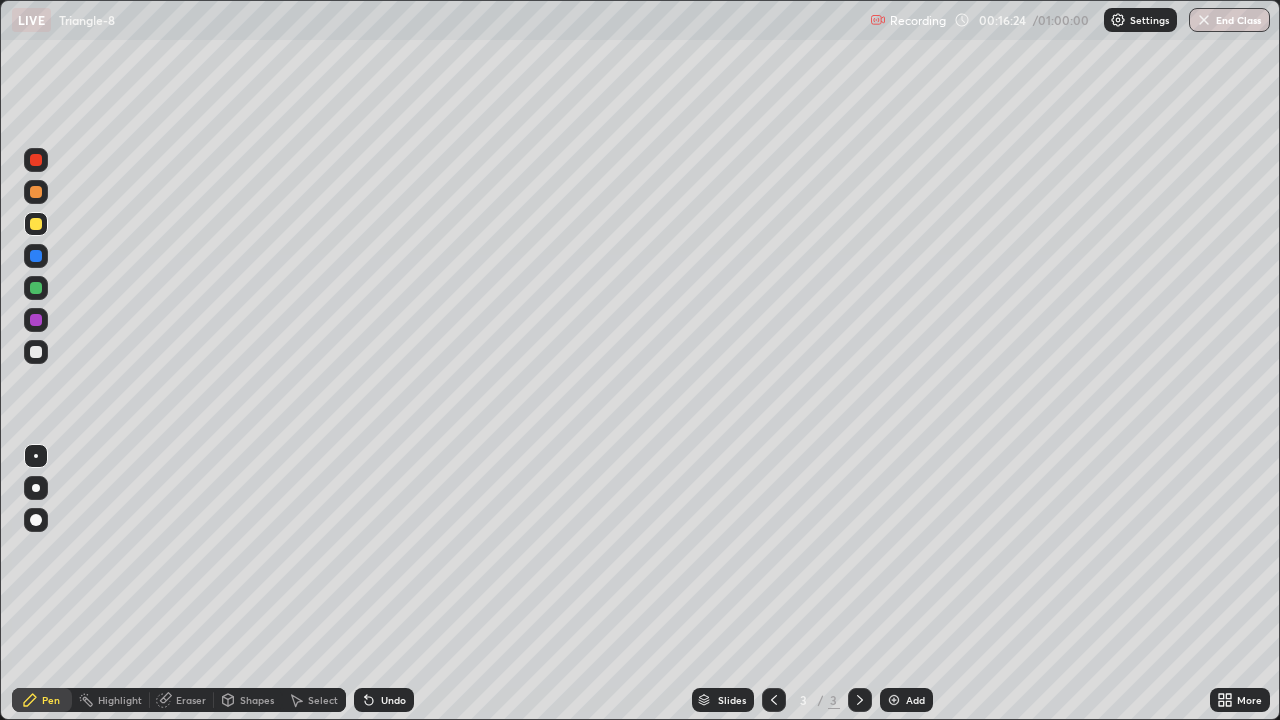 click on "Undo" at bounding box center [393, 700] 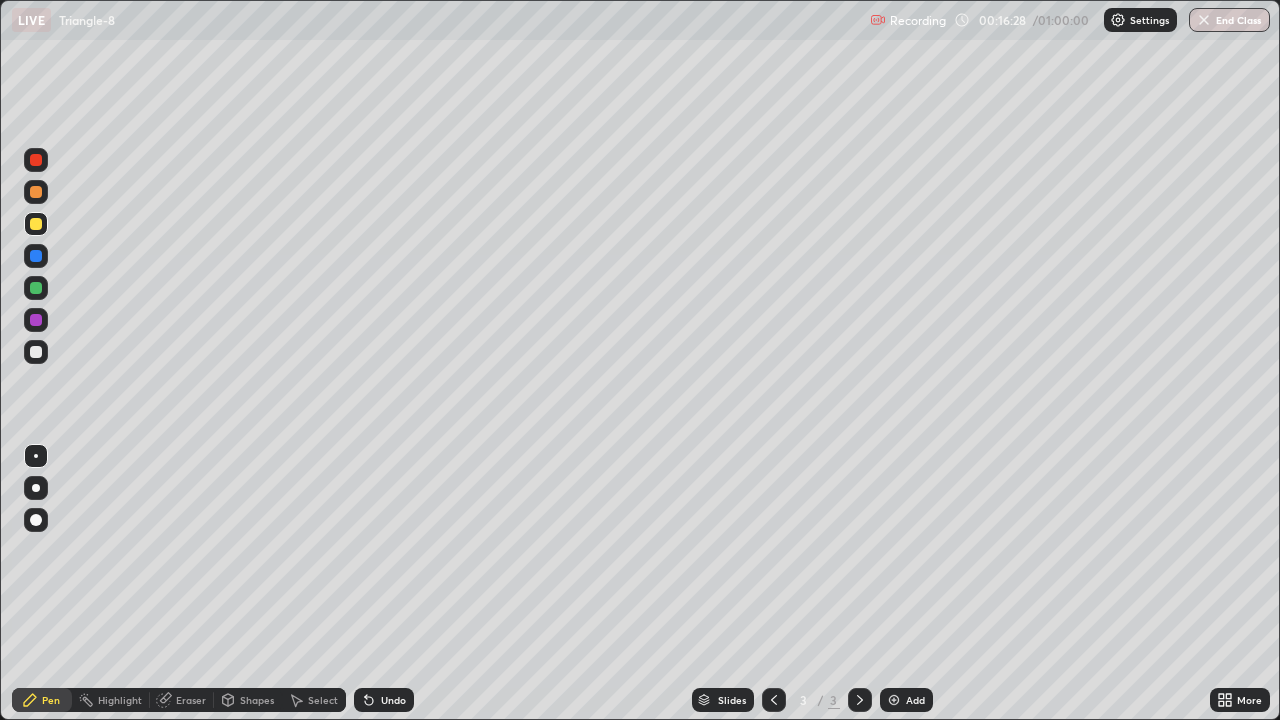 click on "Eraser" at bounding box center [191, 700] 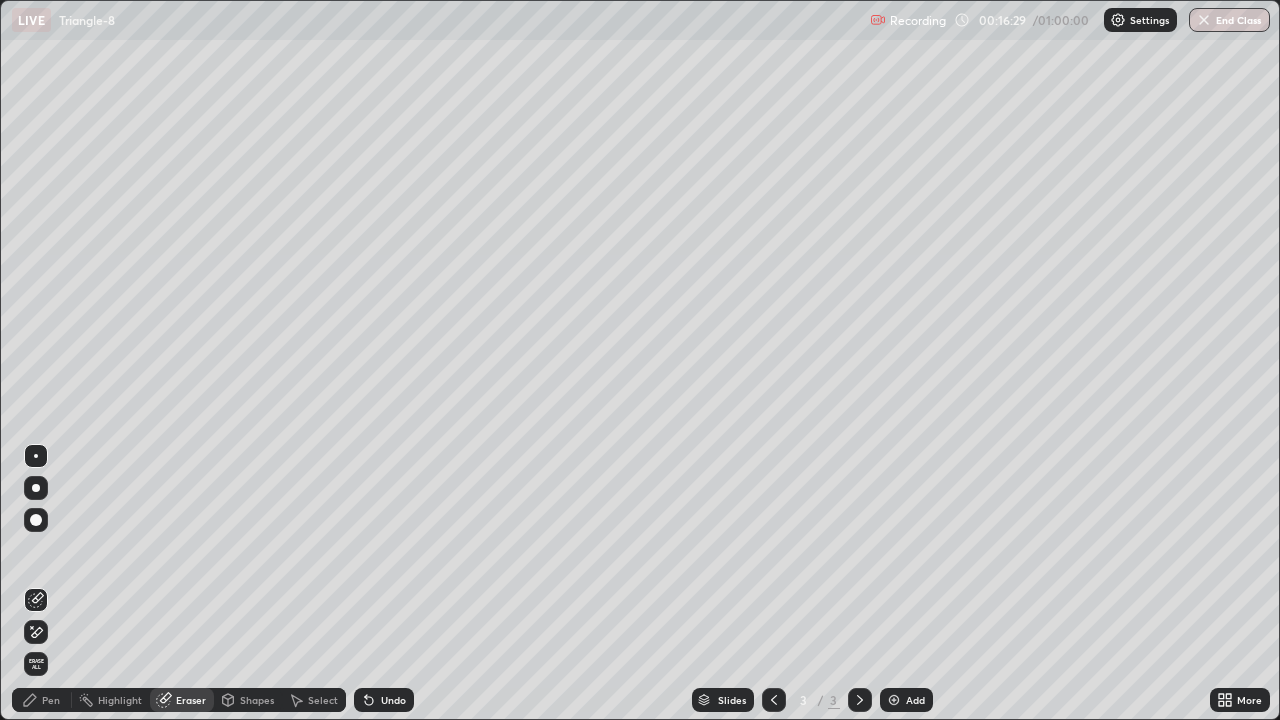 click 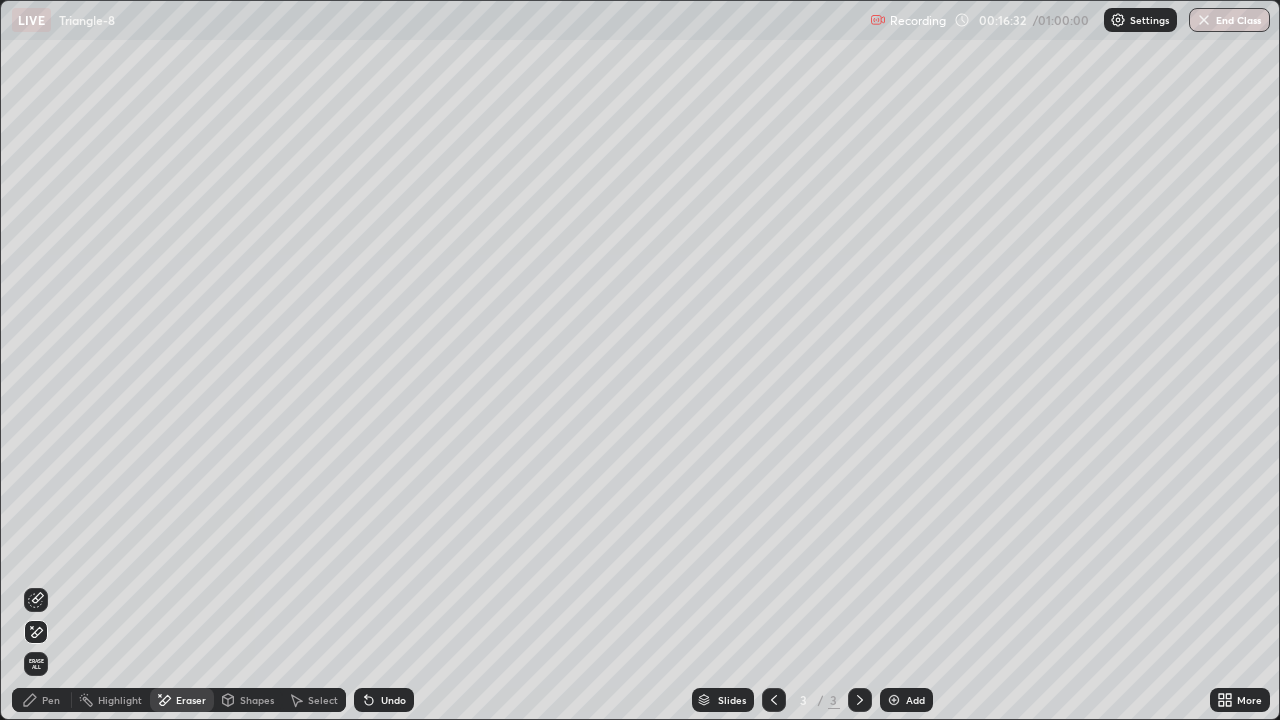 click on "Pen" at bounding box center [51, 700] 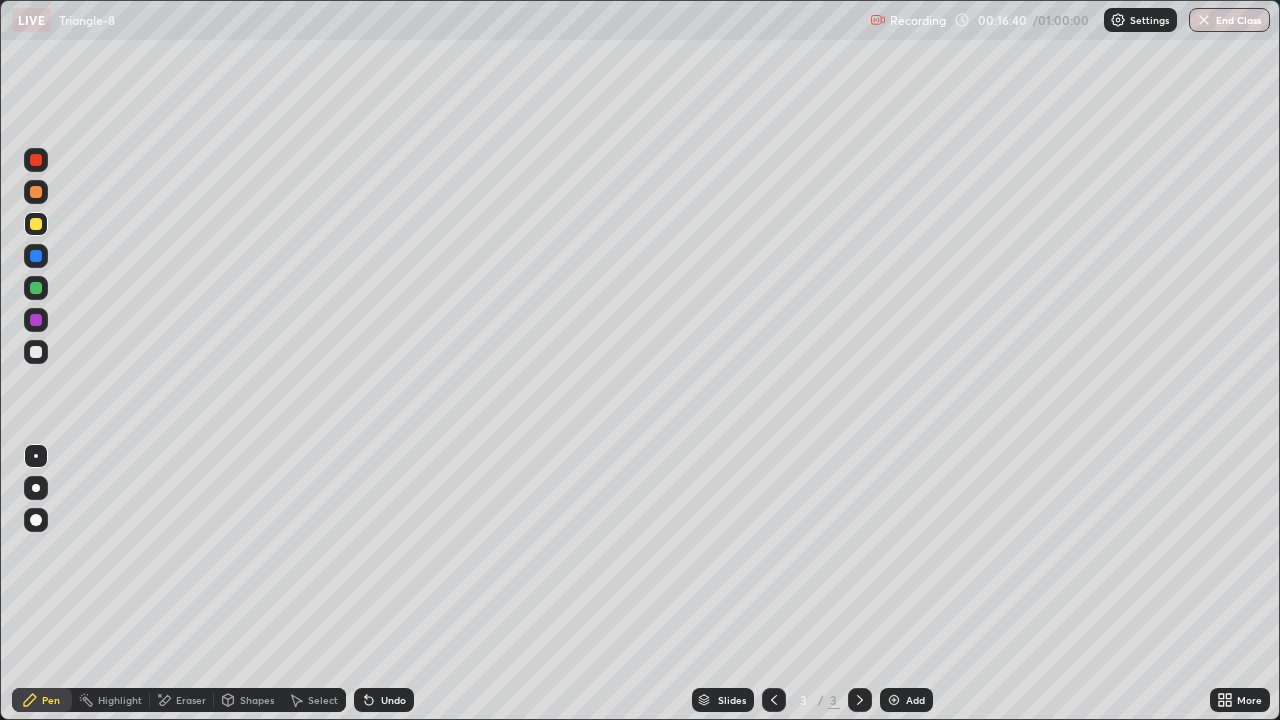 click at bounding box center [36, 288] 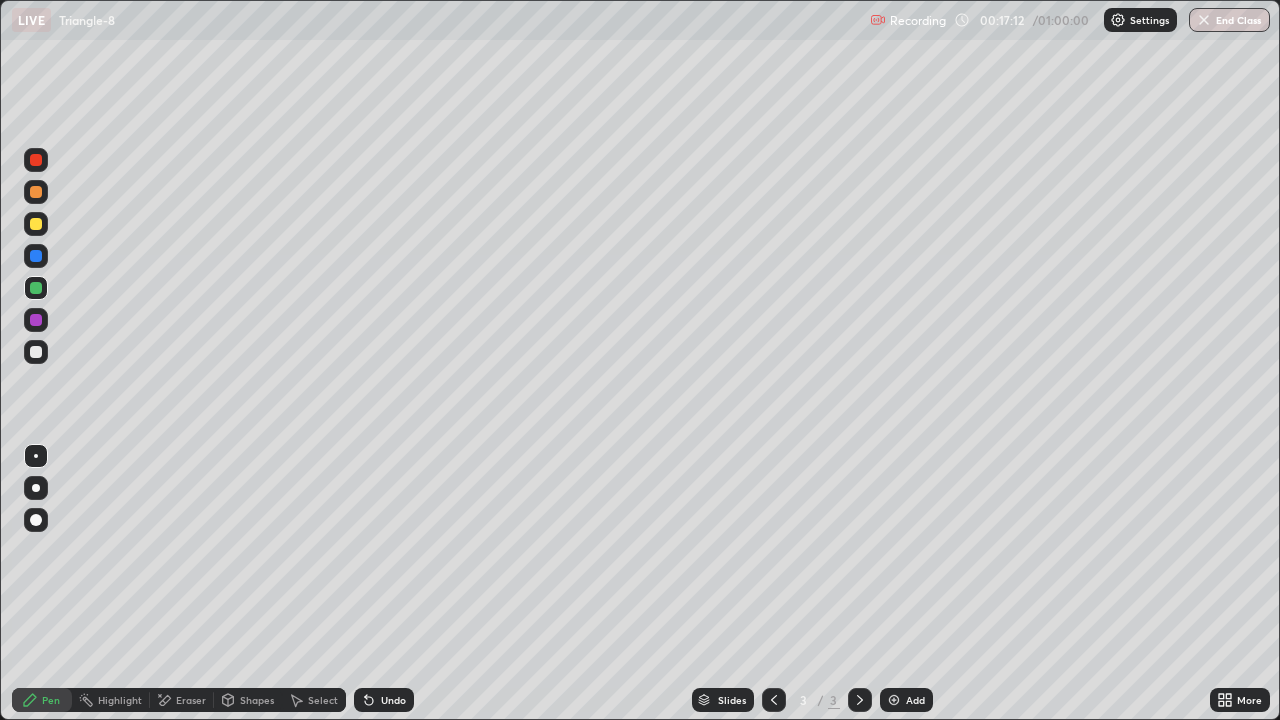 click at bounding box center (36, 160) 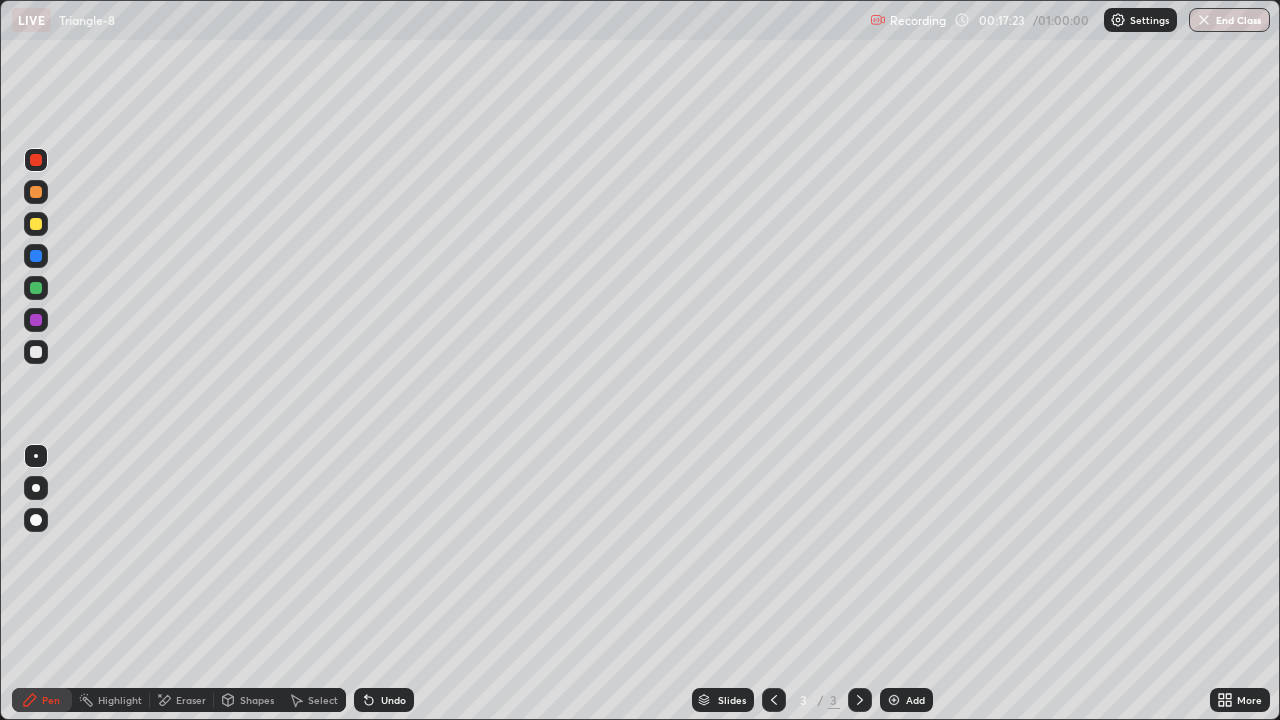 click at bounding box center [36, 352] 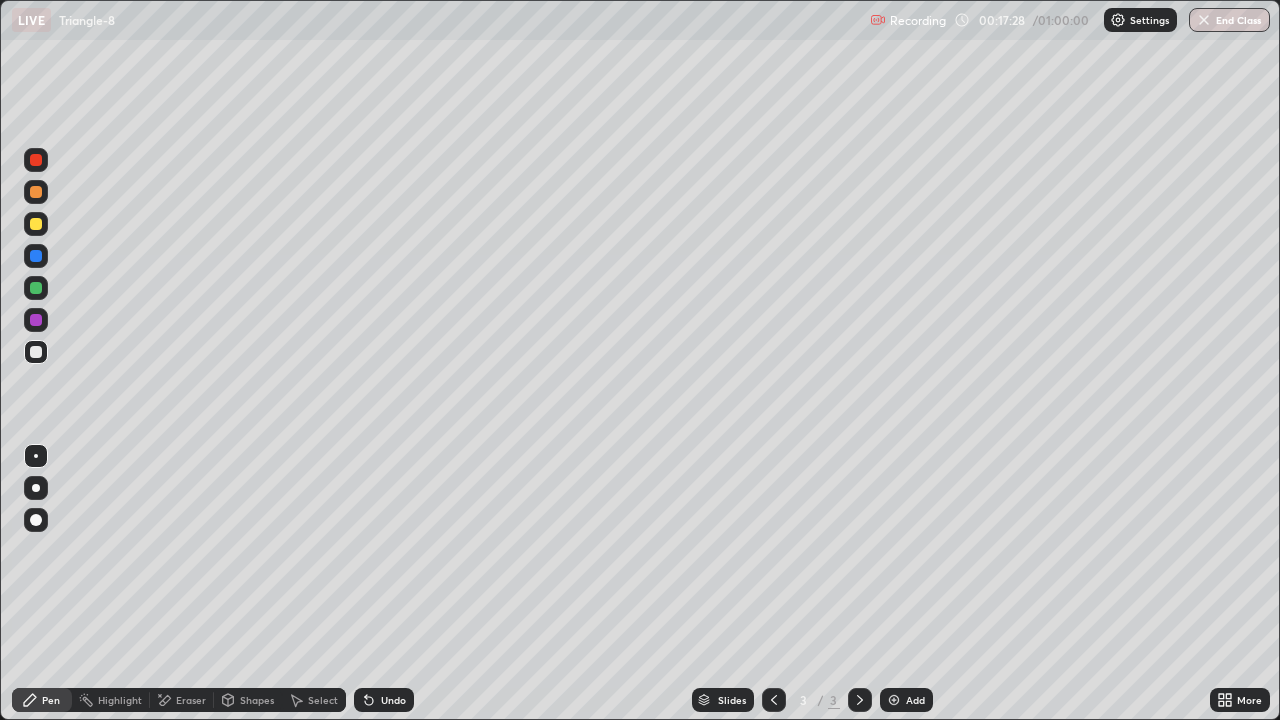click at bounding box center [36, 288] 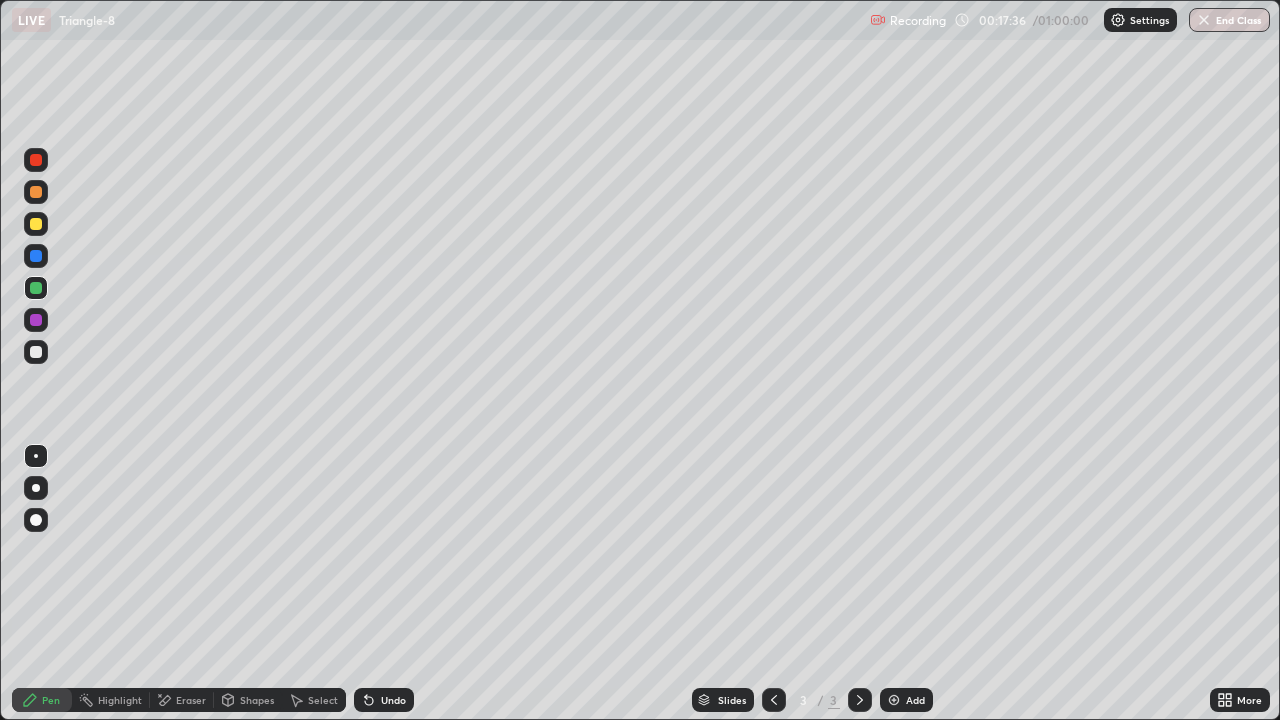 click at bounding box center [36, 320] 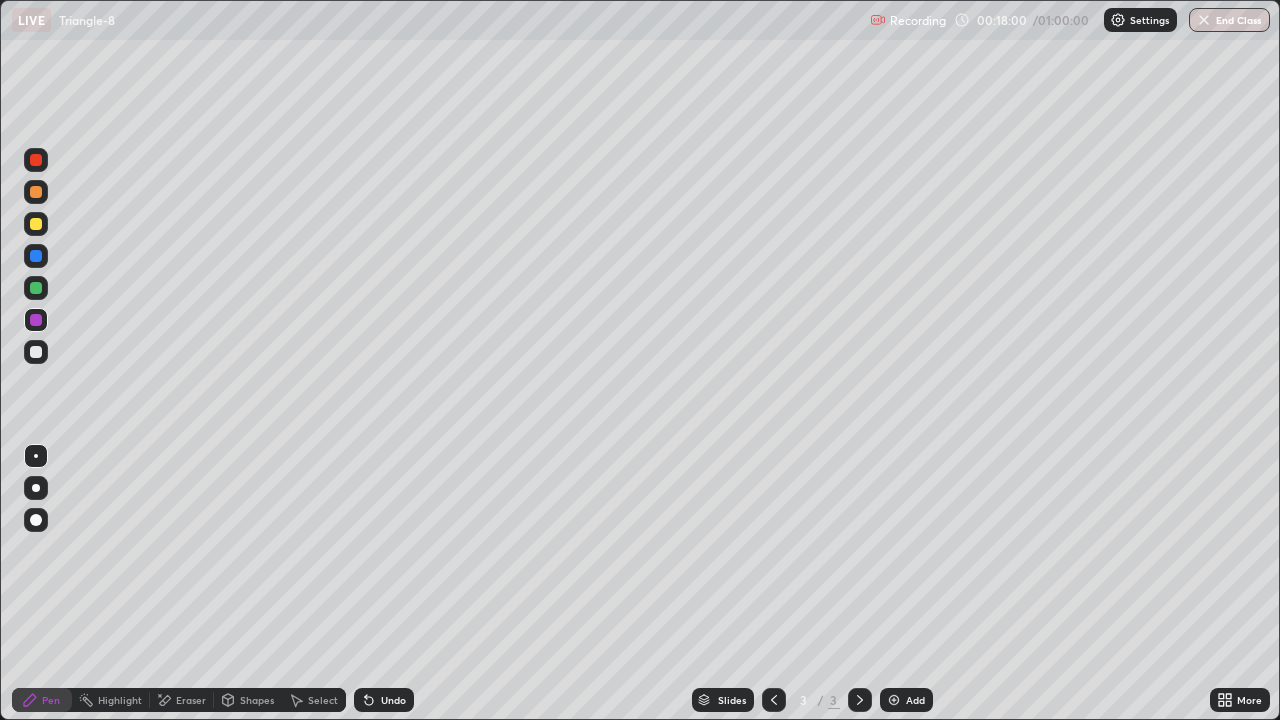 click at bounding box center [36, 256] 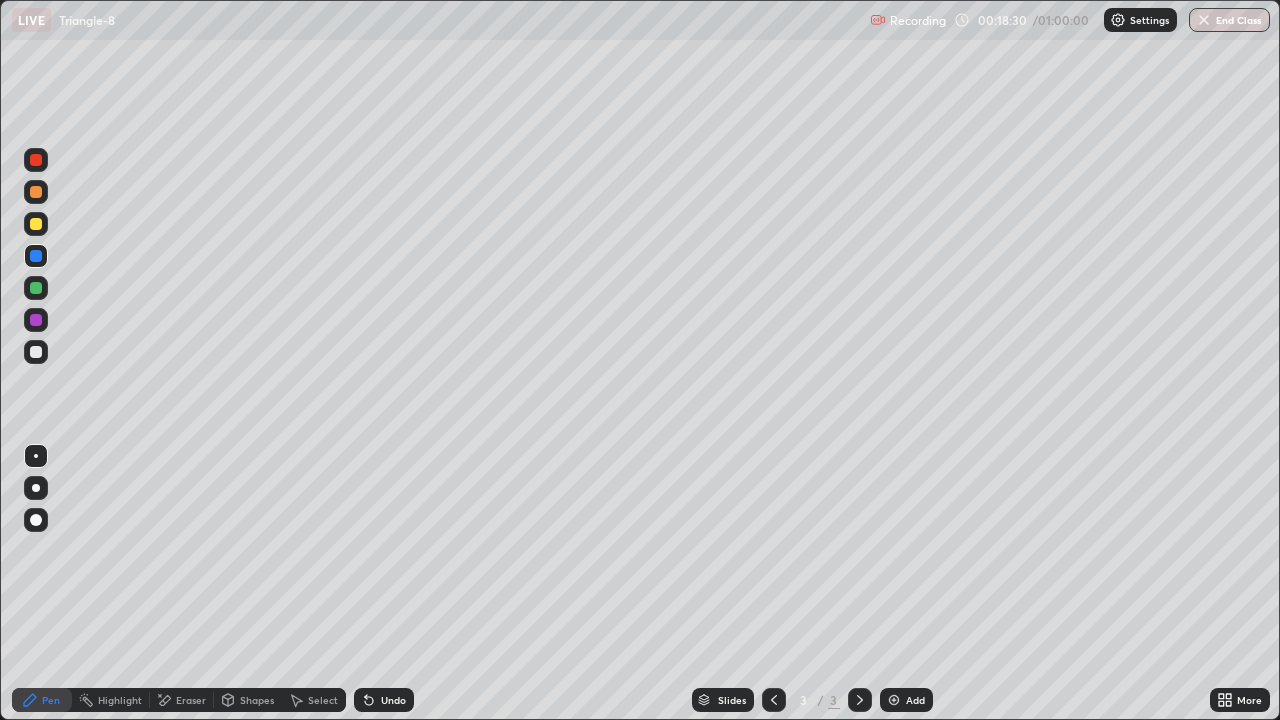 click at bounding box center [36, 160] 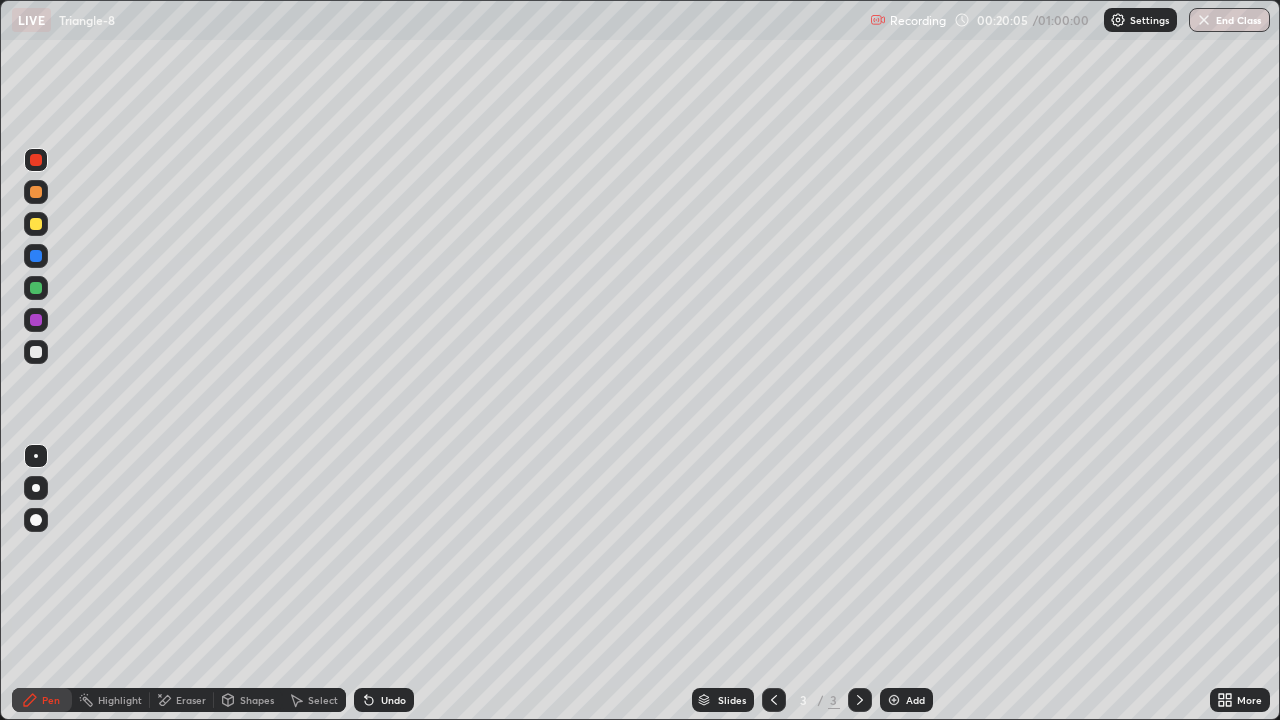 click at bounding box center (36, 320) 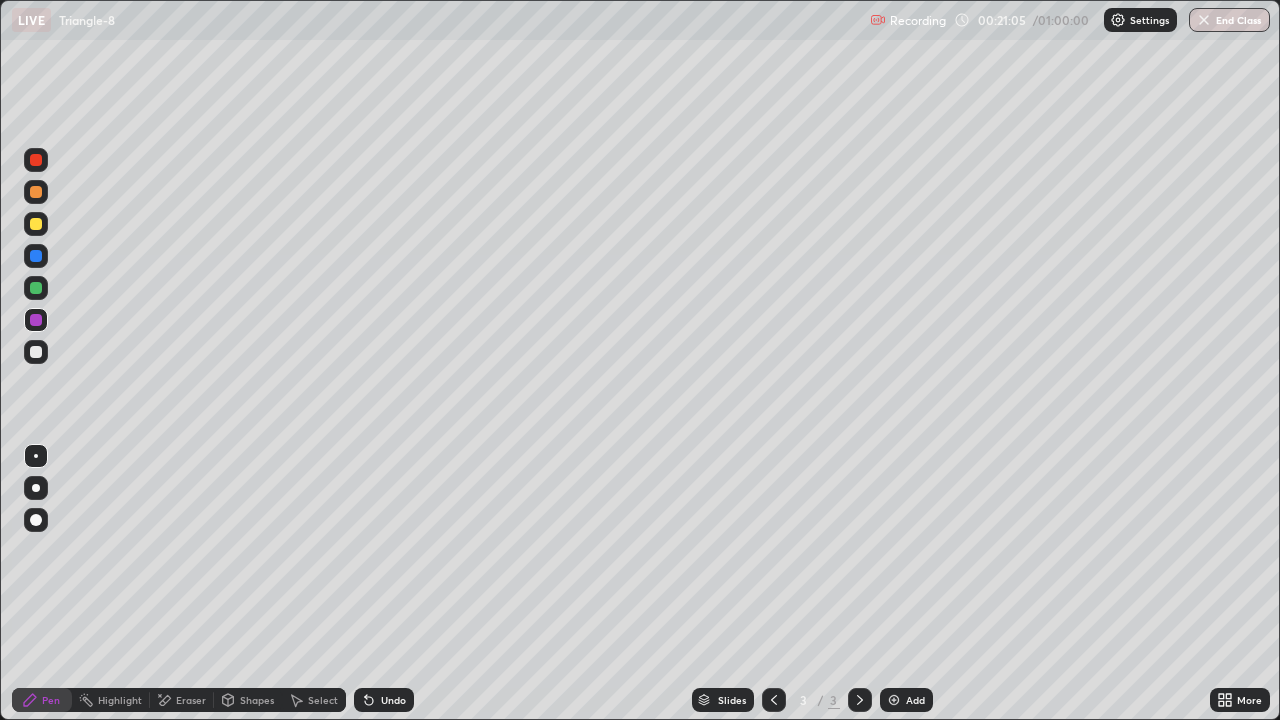 click on "Eraser" at bounding box center (191, 700) 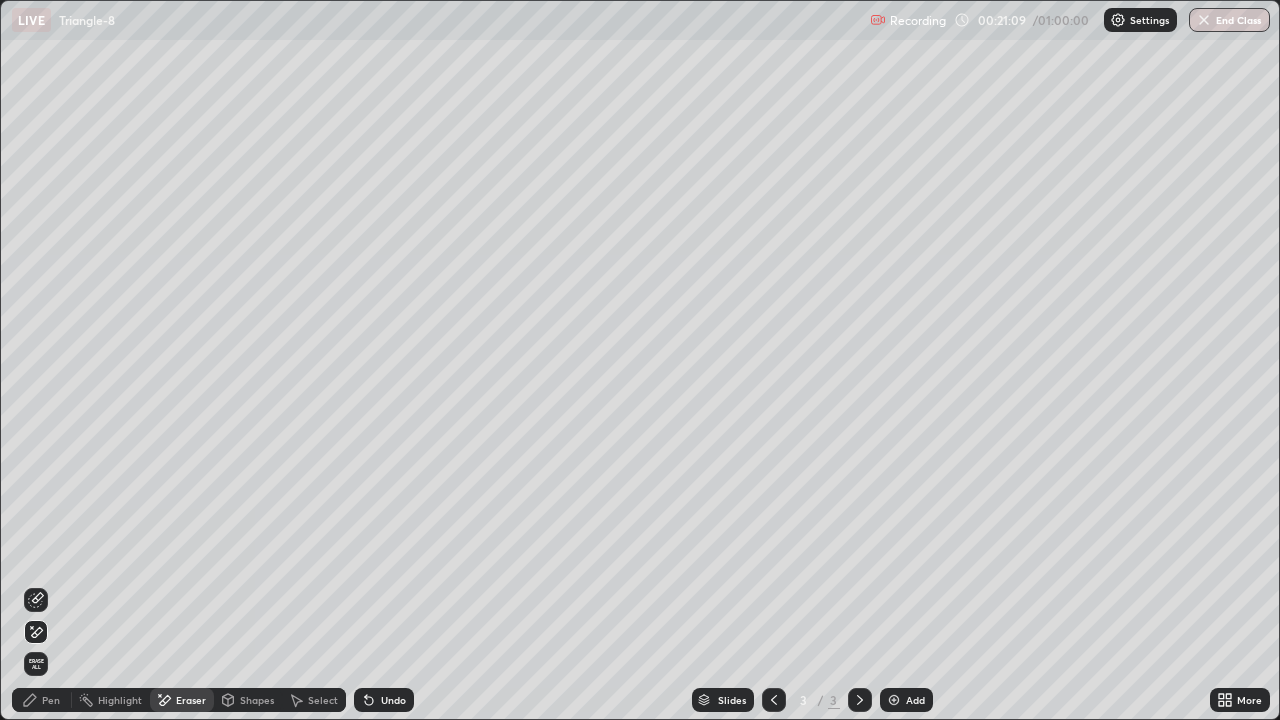 click on "Pen" at bounding box center [51, 700] 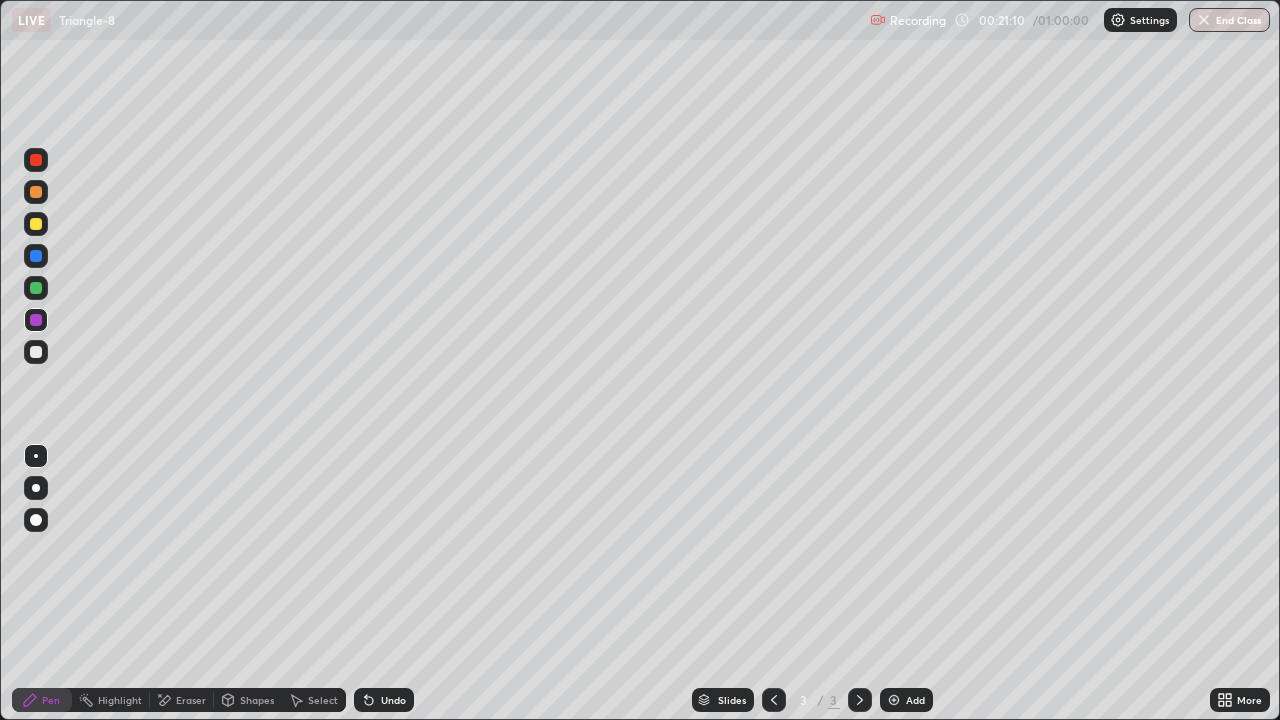 click at bounding box center (36, 352) 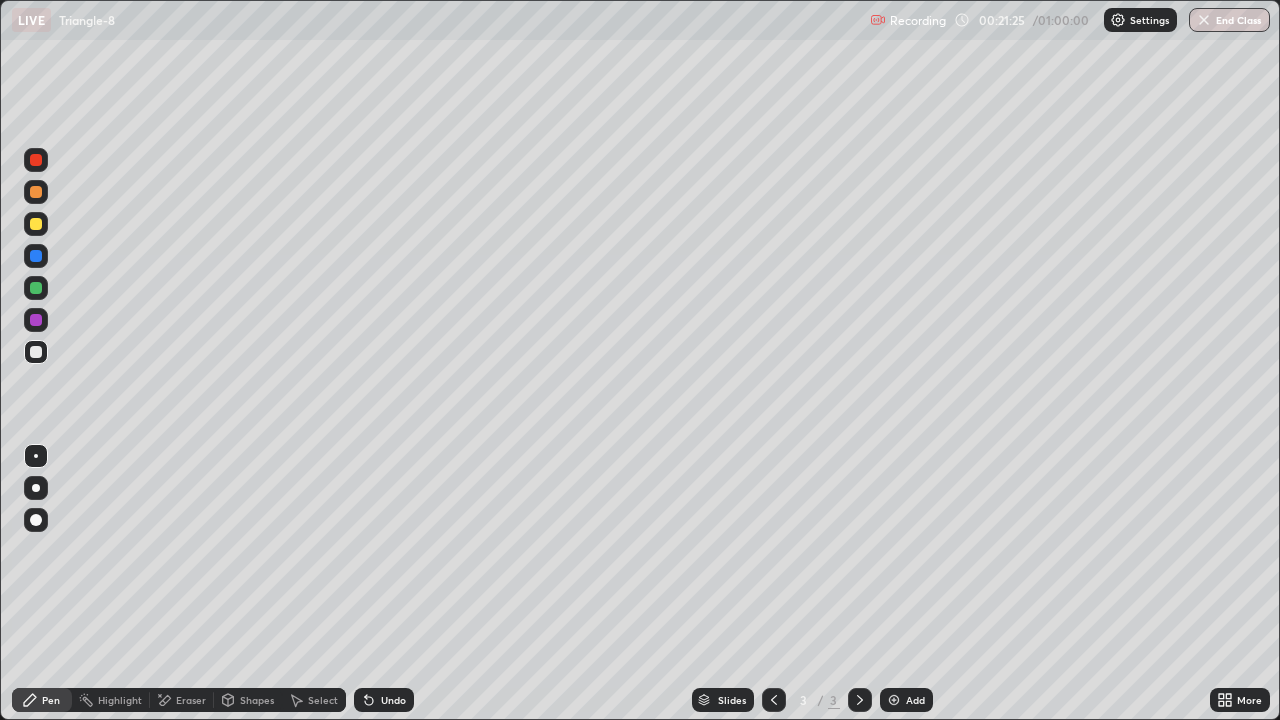 click at bounding box center (36, 320) 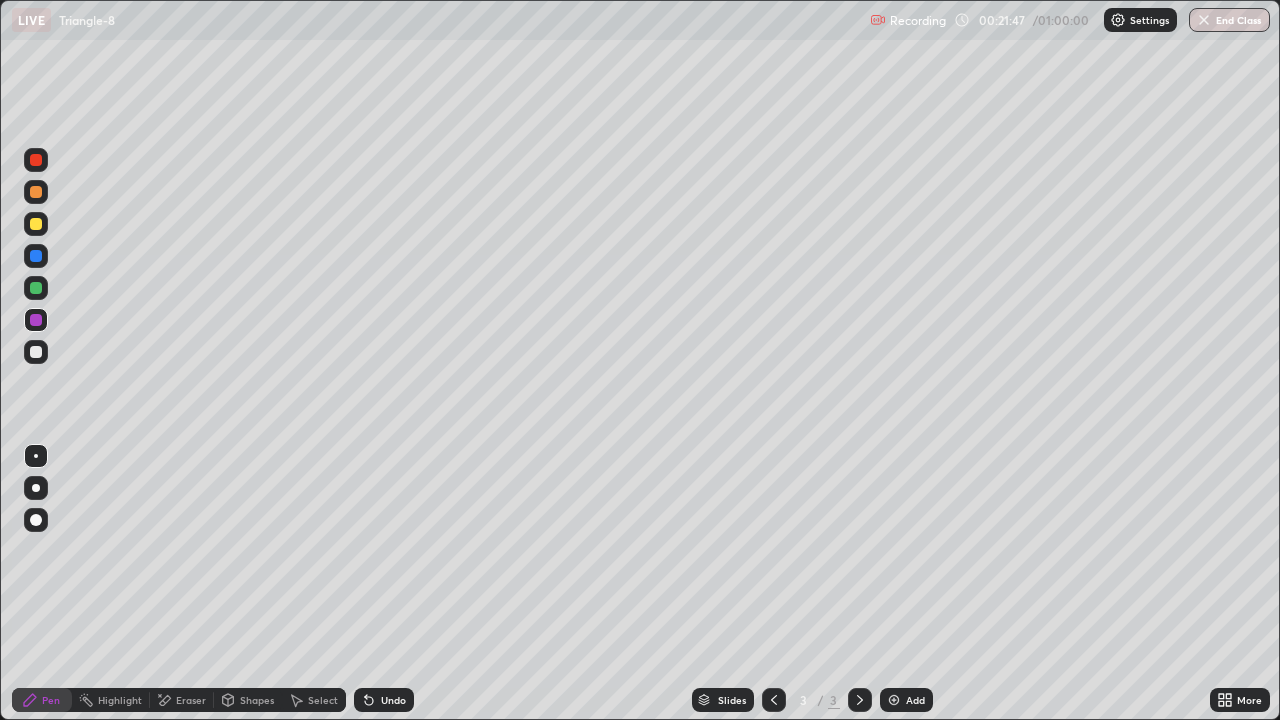 click at bounding box center [36, 224] 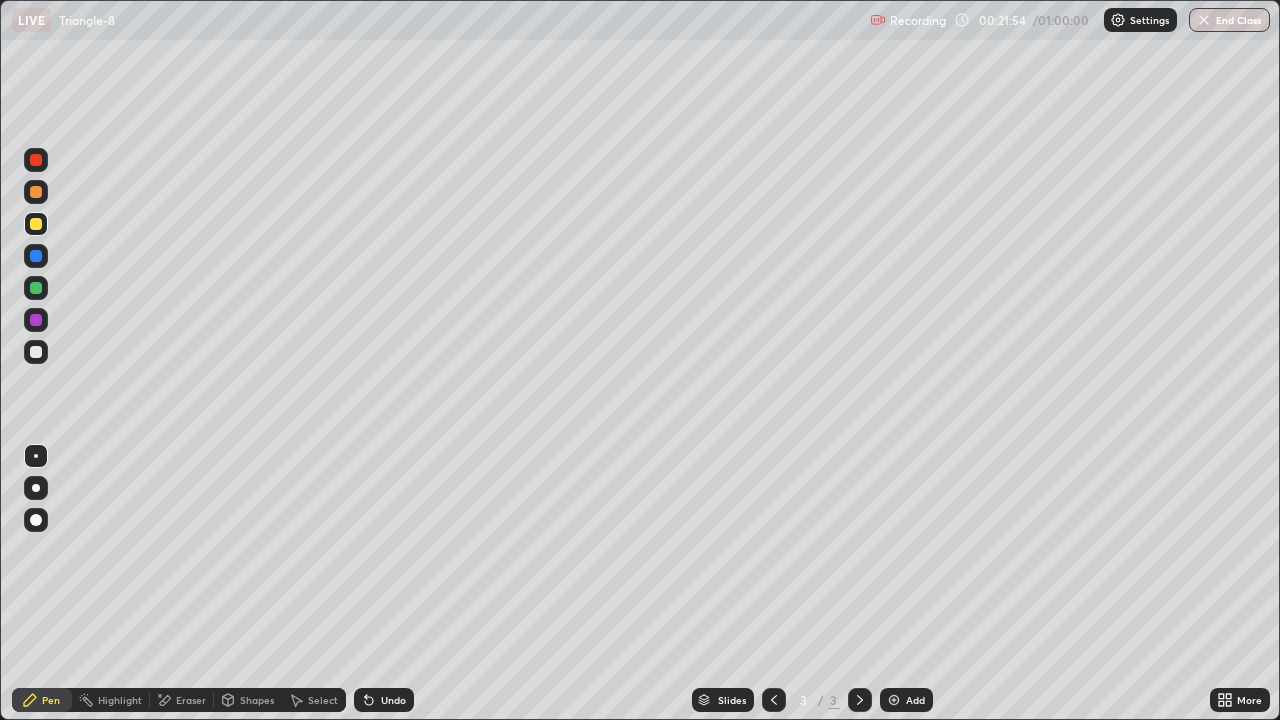click on "Undo" at bounding box center (393, 700) 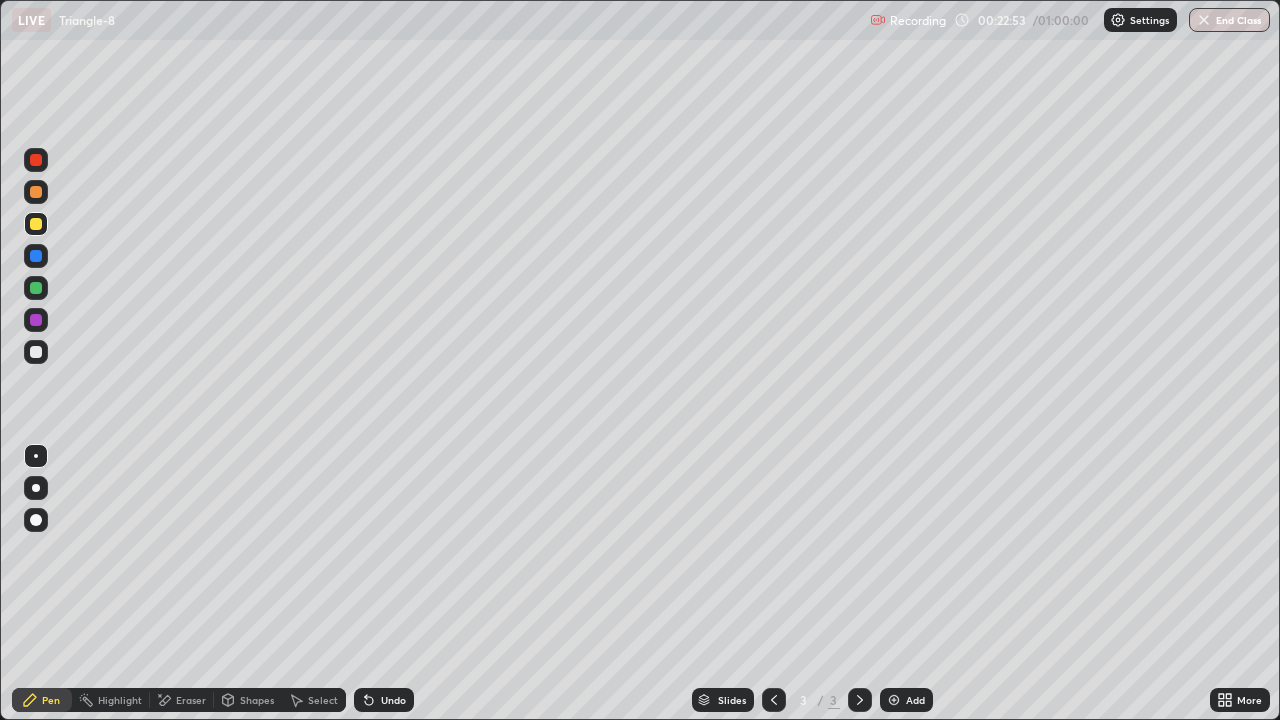 click at bounding box center [36, 320] 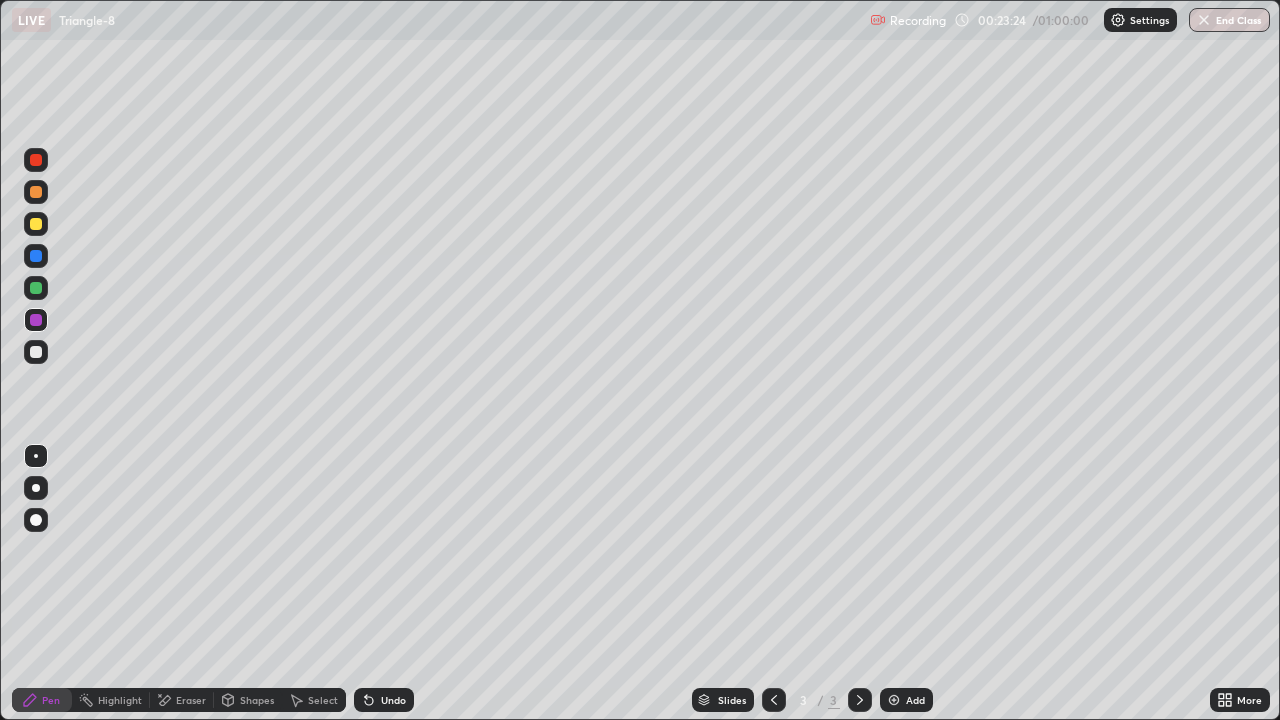 click at bounding box center (36, 352) 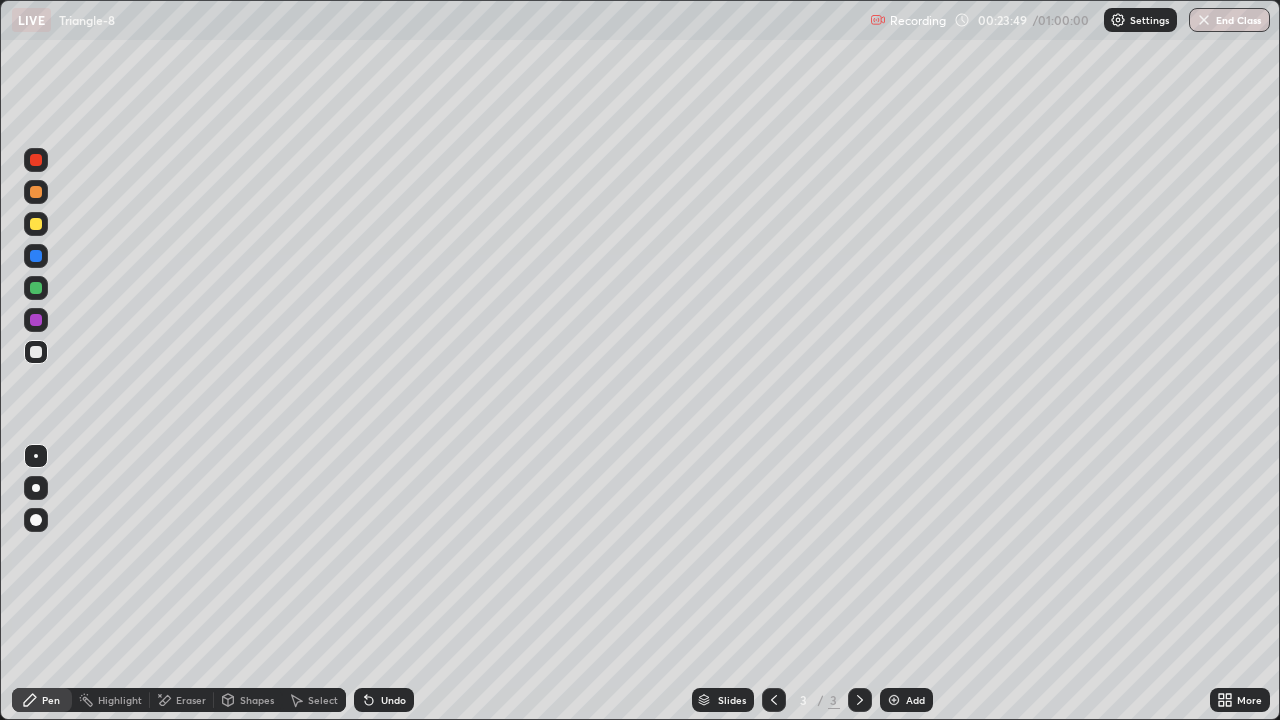 click at bounding box center (36, 288) 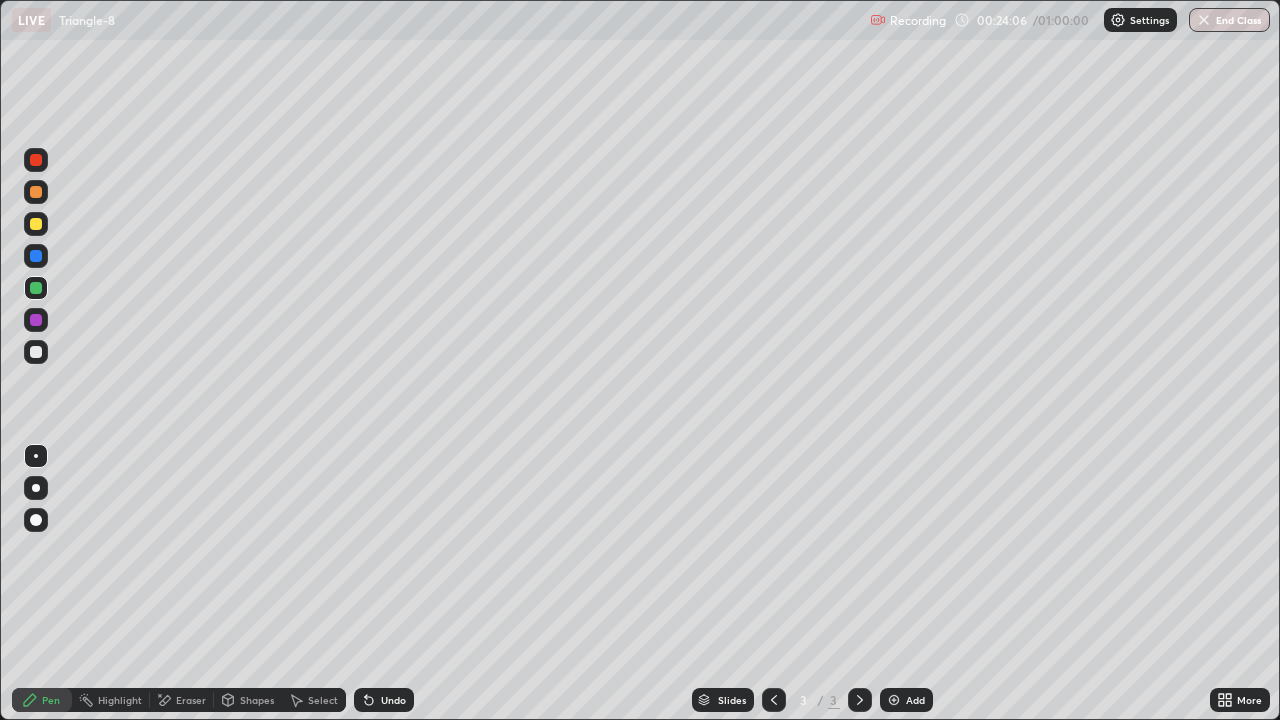click at bounding box center [36, 352] 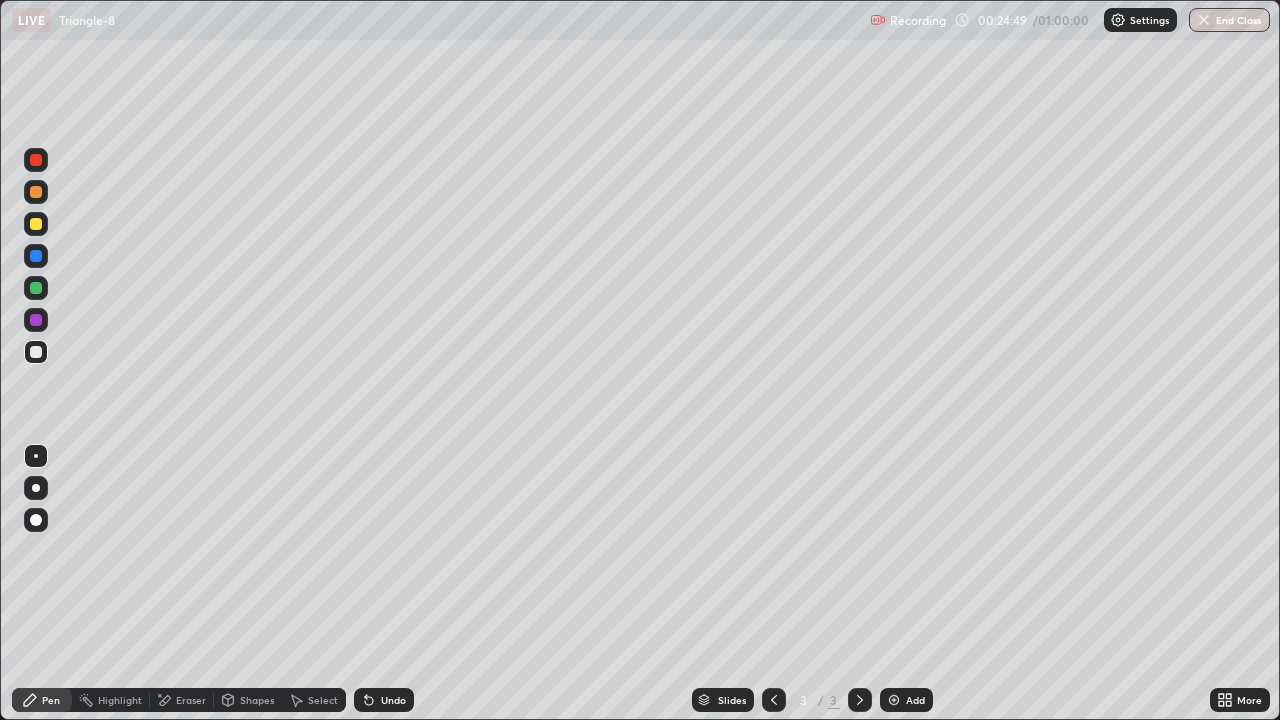 click on "Slides 3 / 3 Add" at bounding box center (812, 700) 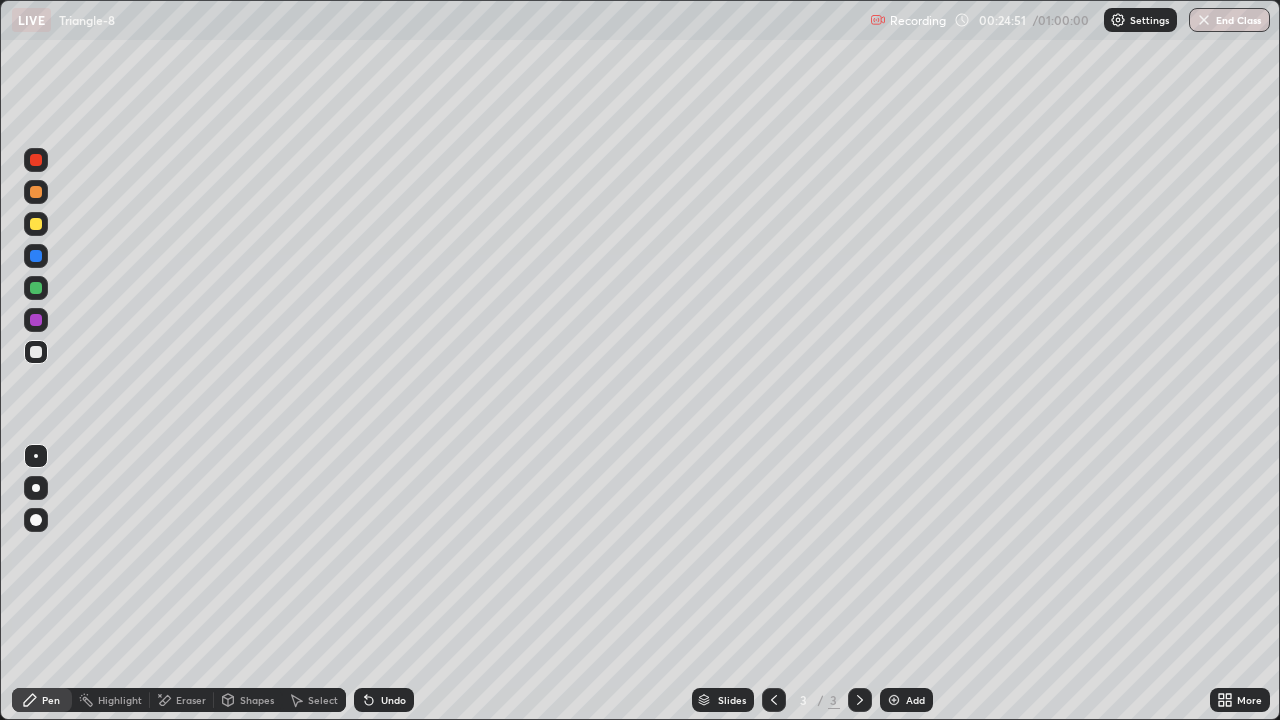click on "Slides 3 / 3 Add" at bounding box center [812, 700] 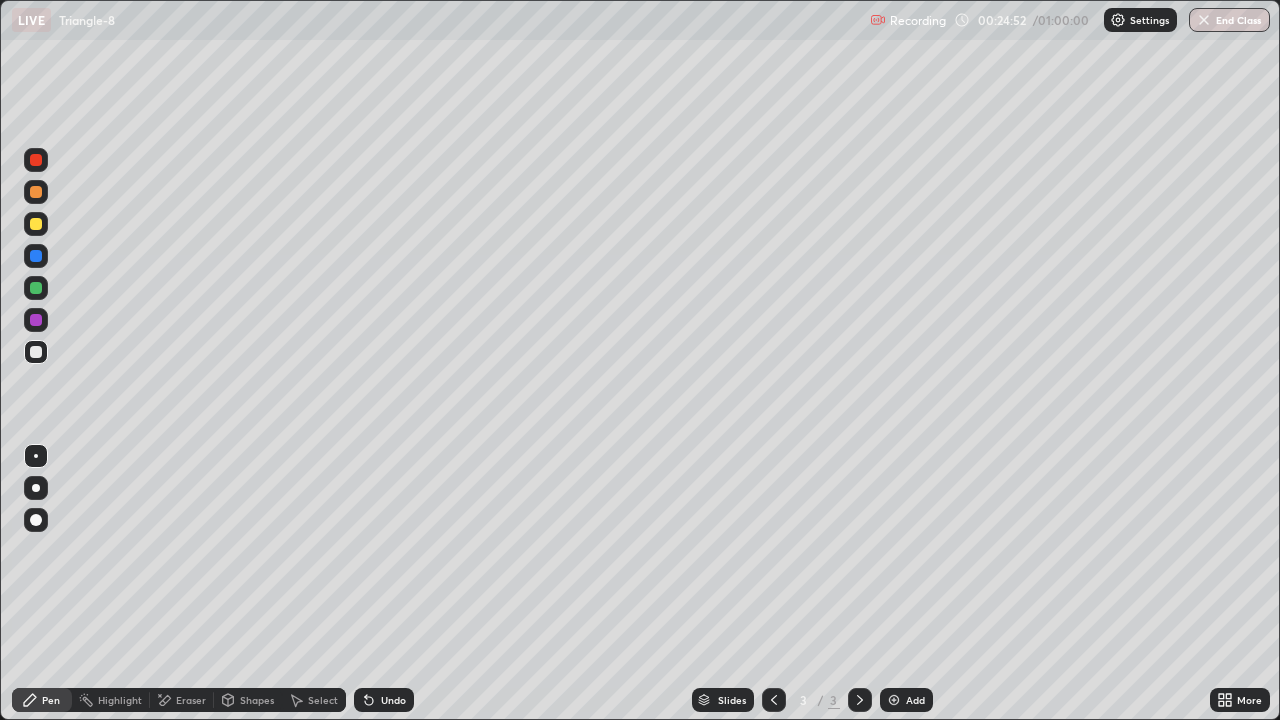 click on "Slides 3 / 3 Add" at bounding box center (812, 700) 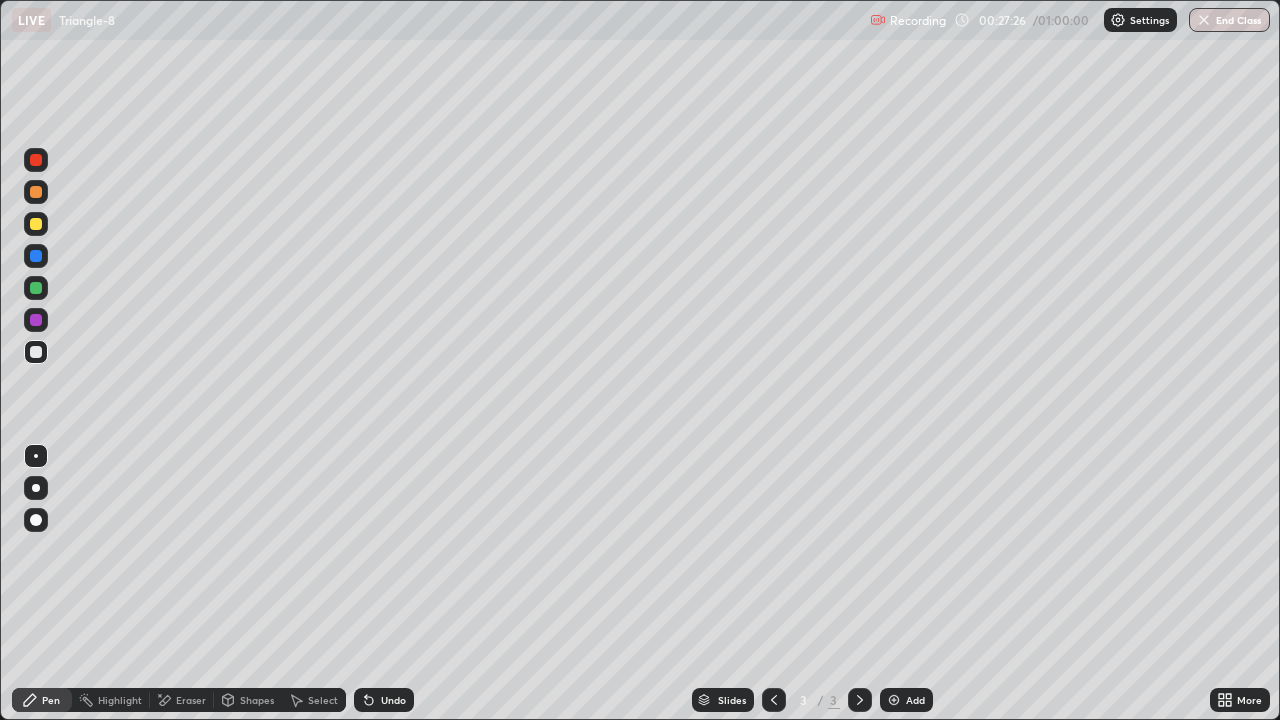 click on "Add" at bounding box center (906, 700) 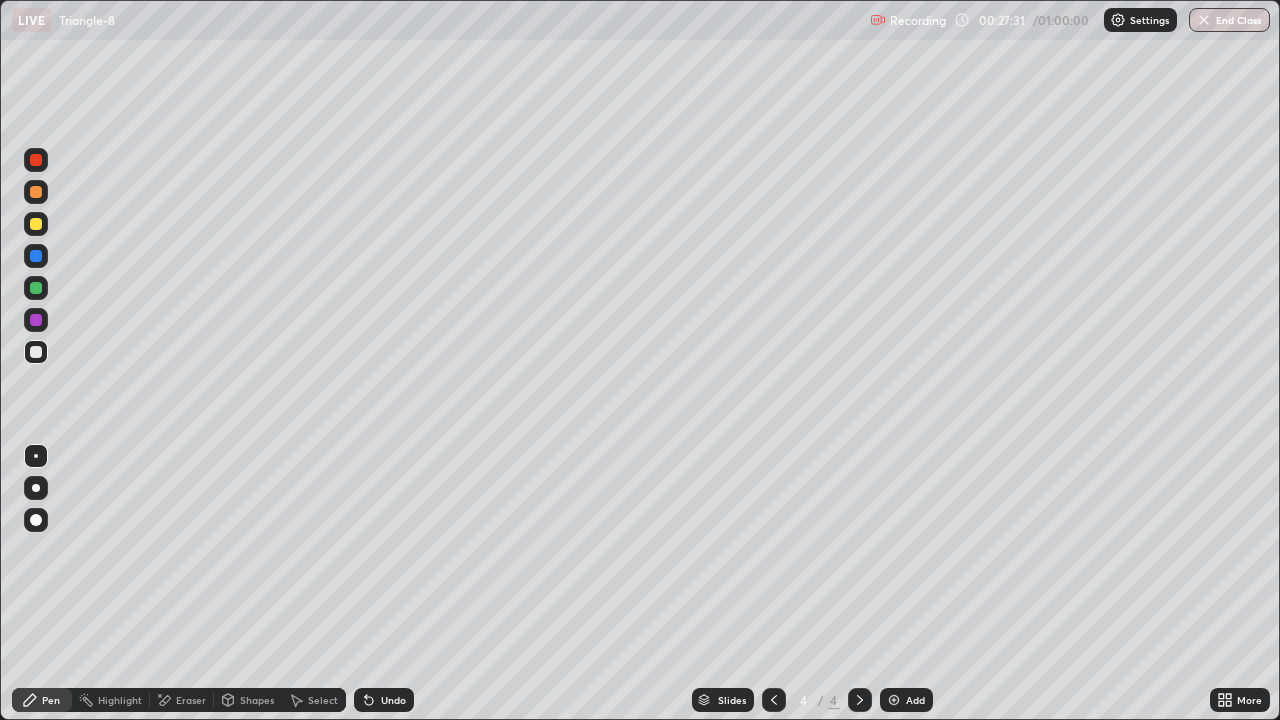 click at bounding box center (36, 160) 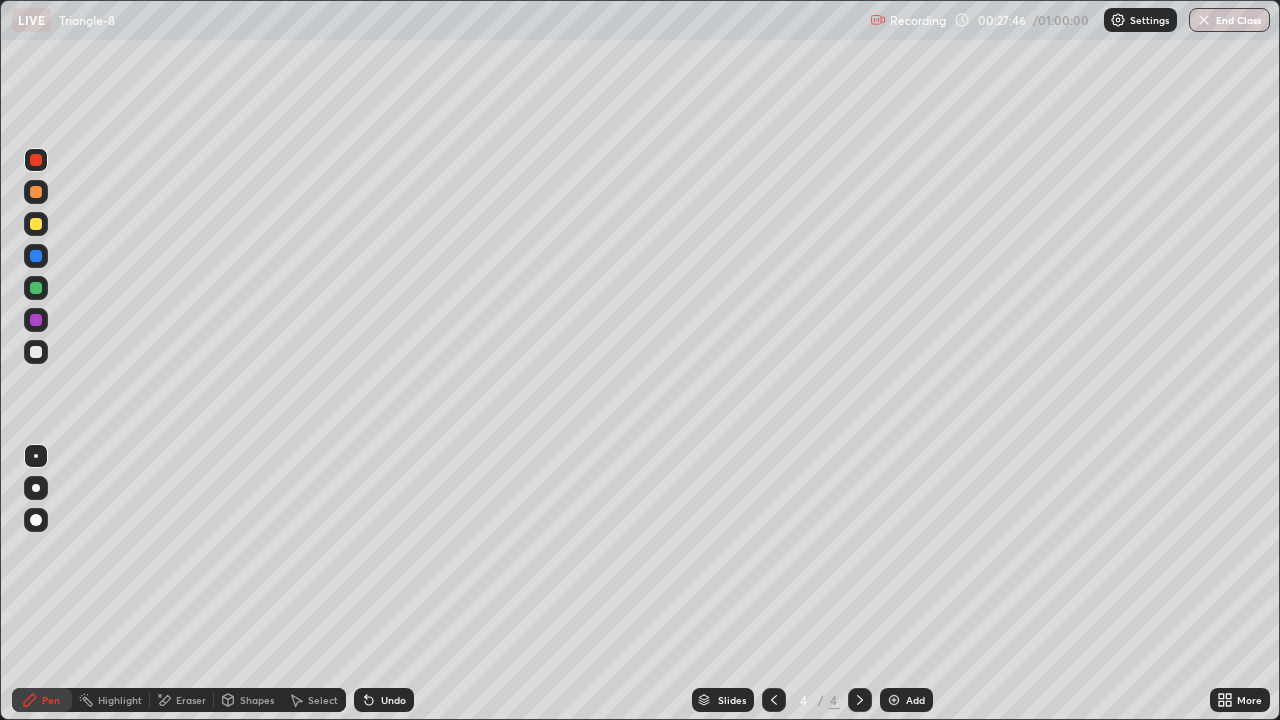 click at bounding box center (36, 256) 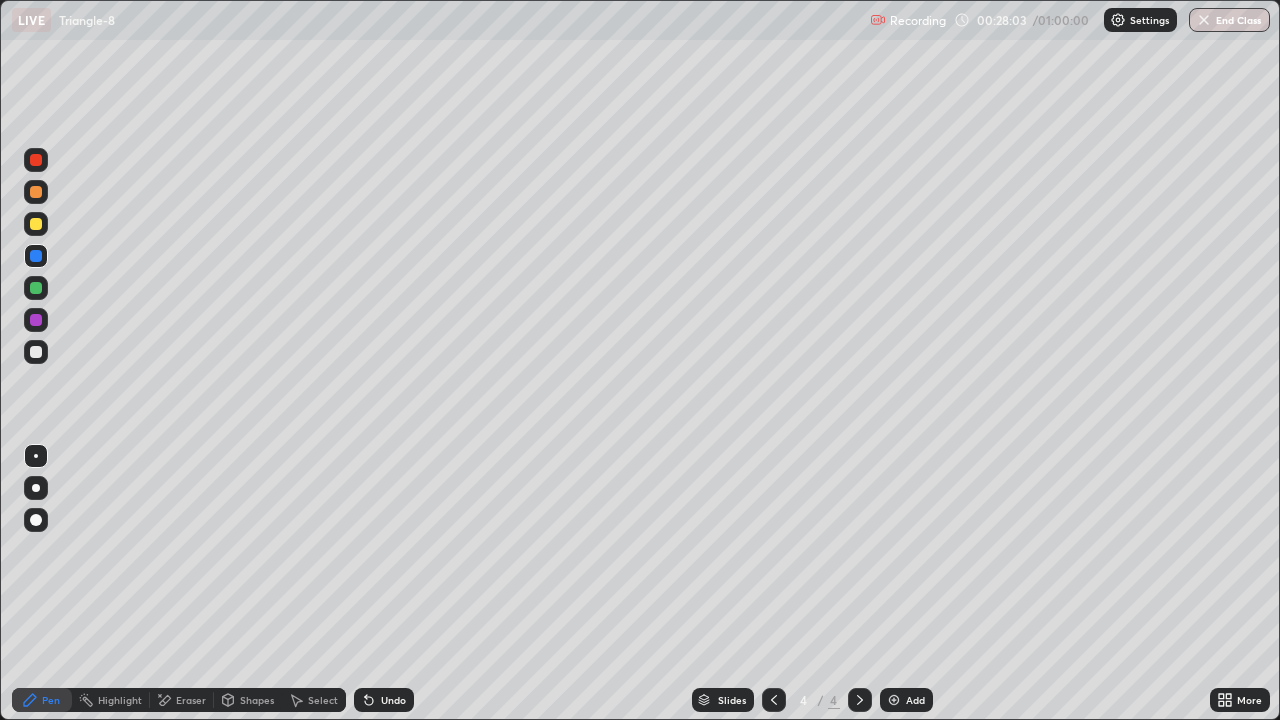 click at bounding box center [36, 352] 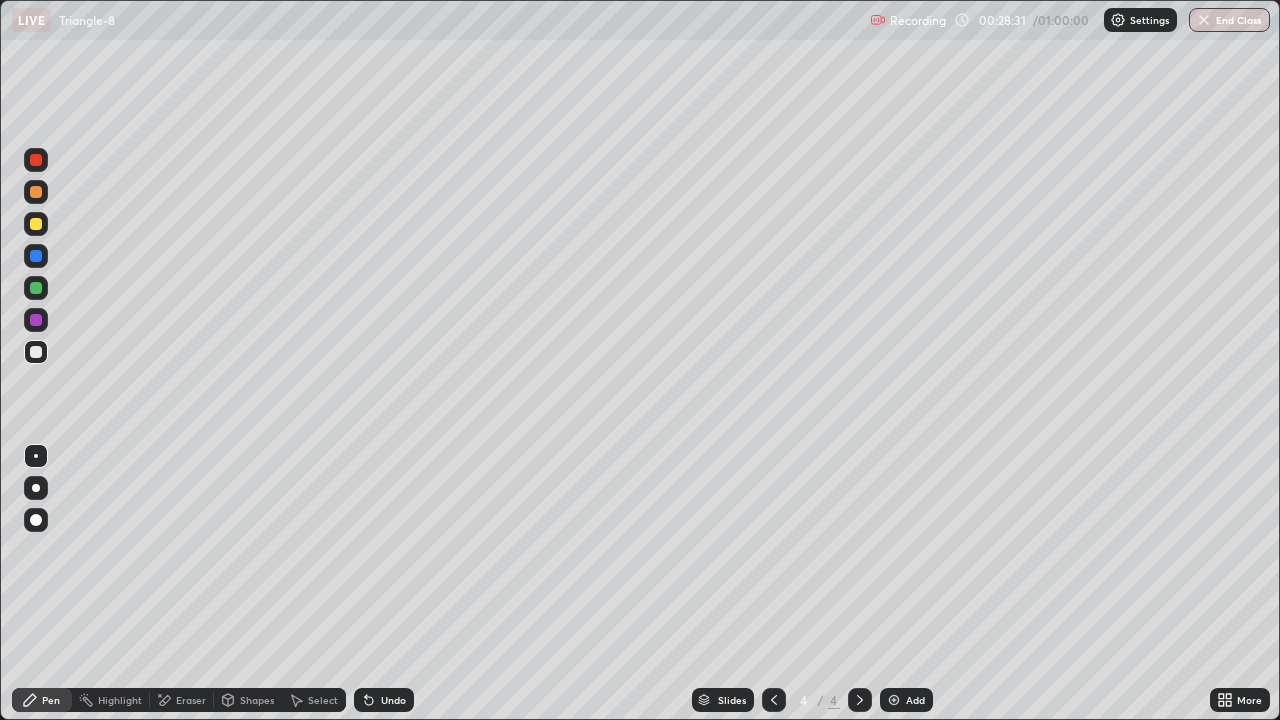 click 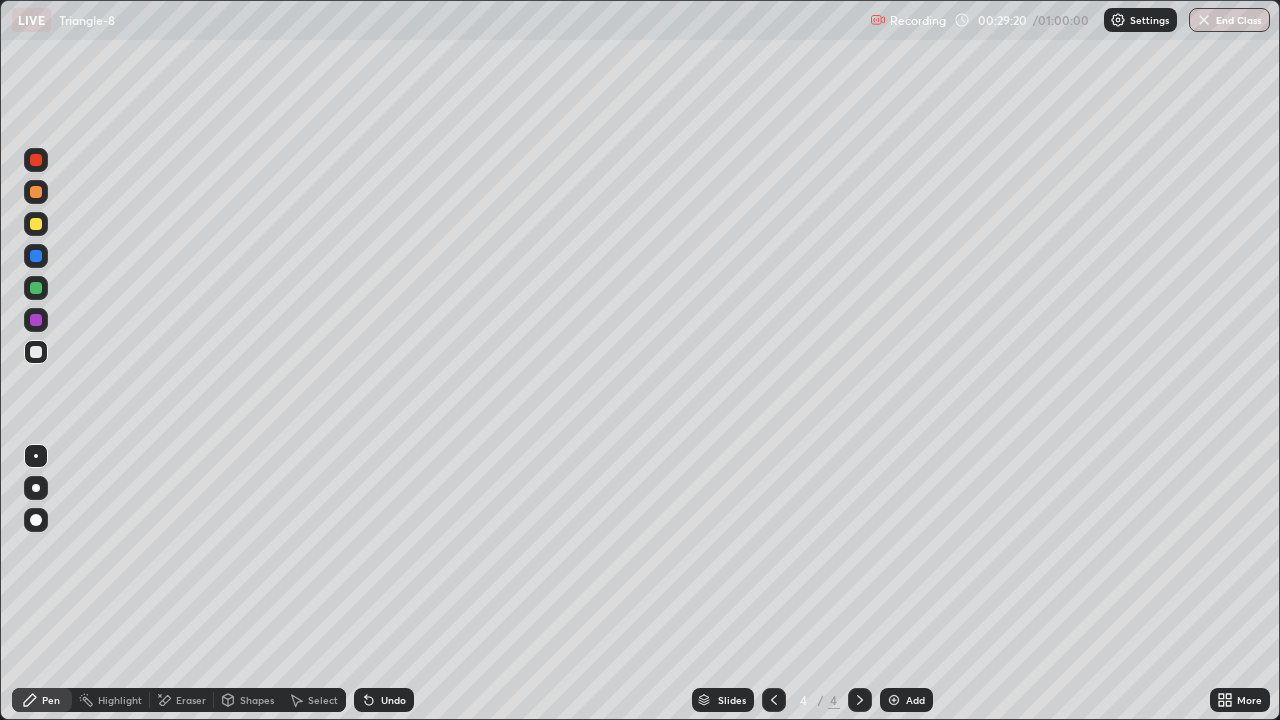 click on "Select" at bounding box center [323, 700] 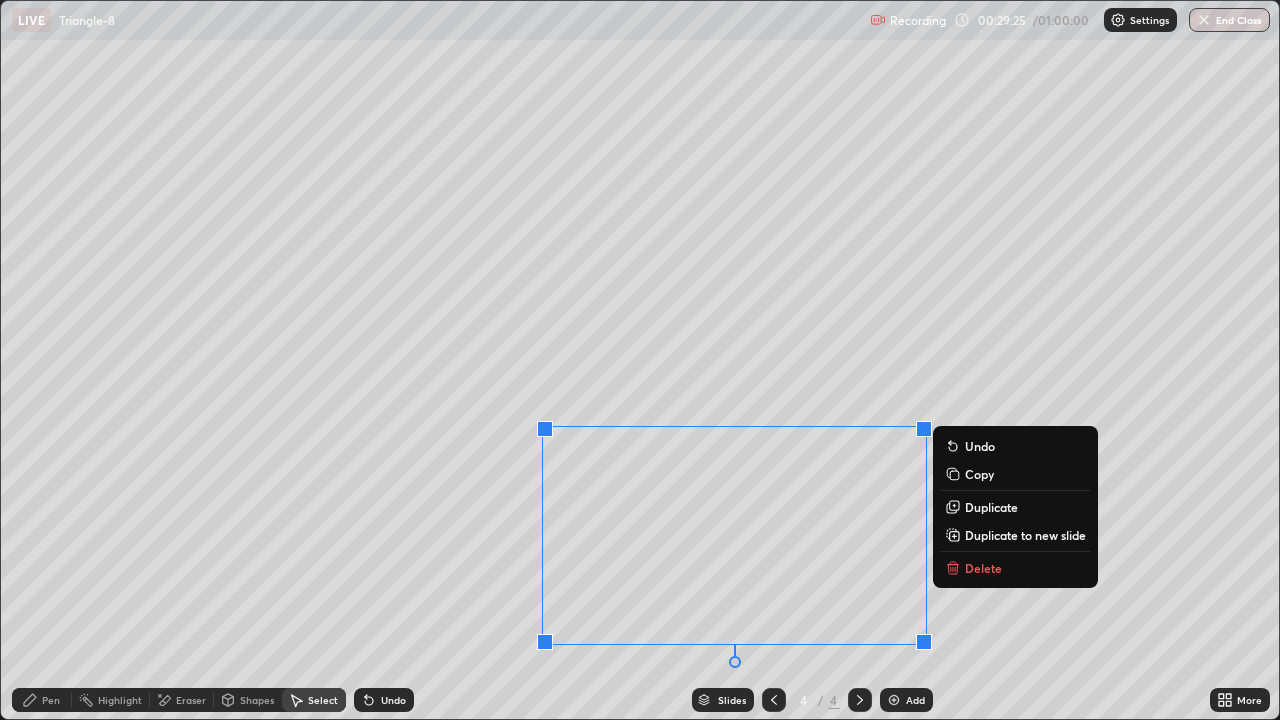 click on "0 ° Undo Copy Duplicate Duplicate to new slide Delete" at bounding box center [640, 360] 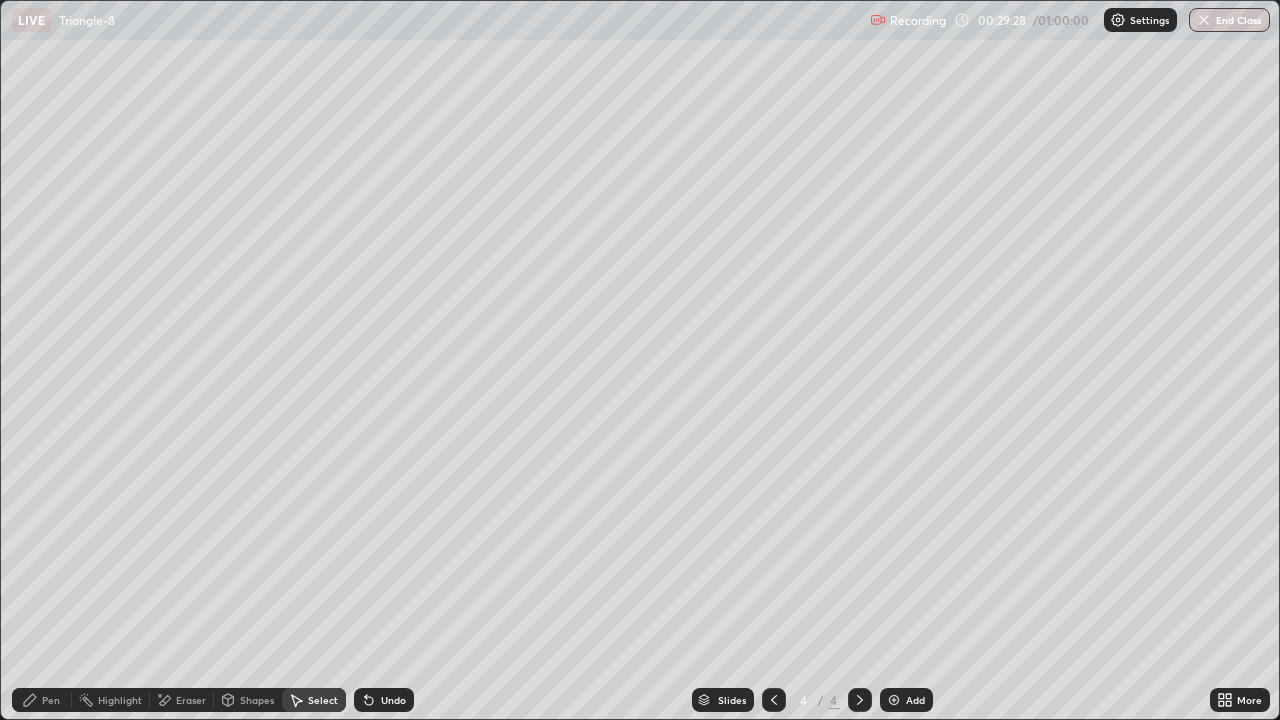 click on "Pen" at bounding box center (42, 700) 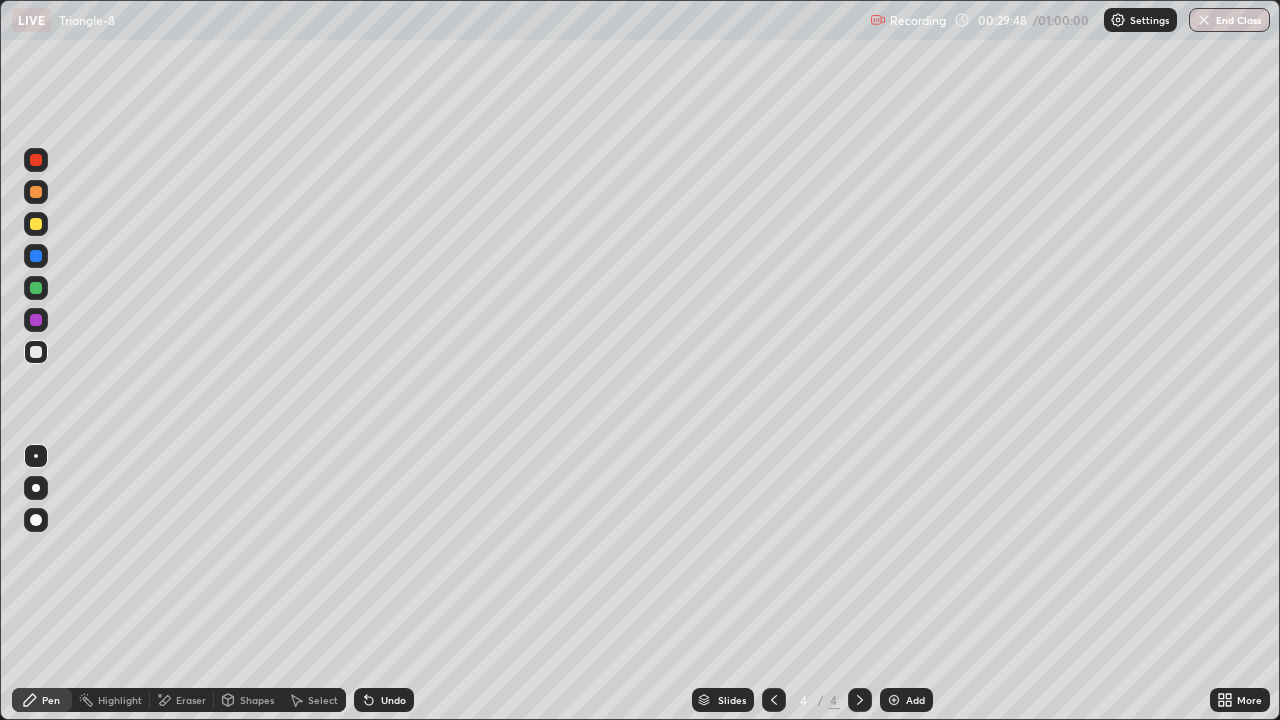 click at bounding box center (36, 320) 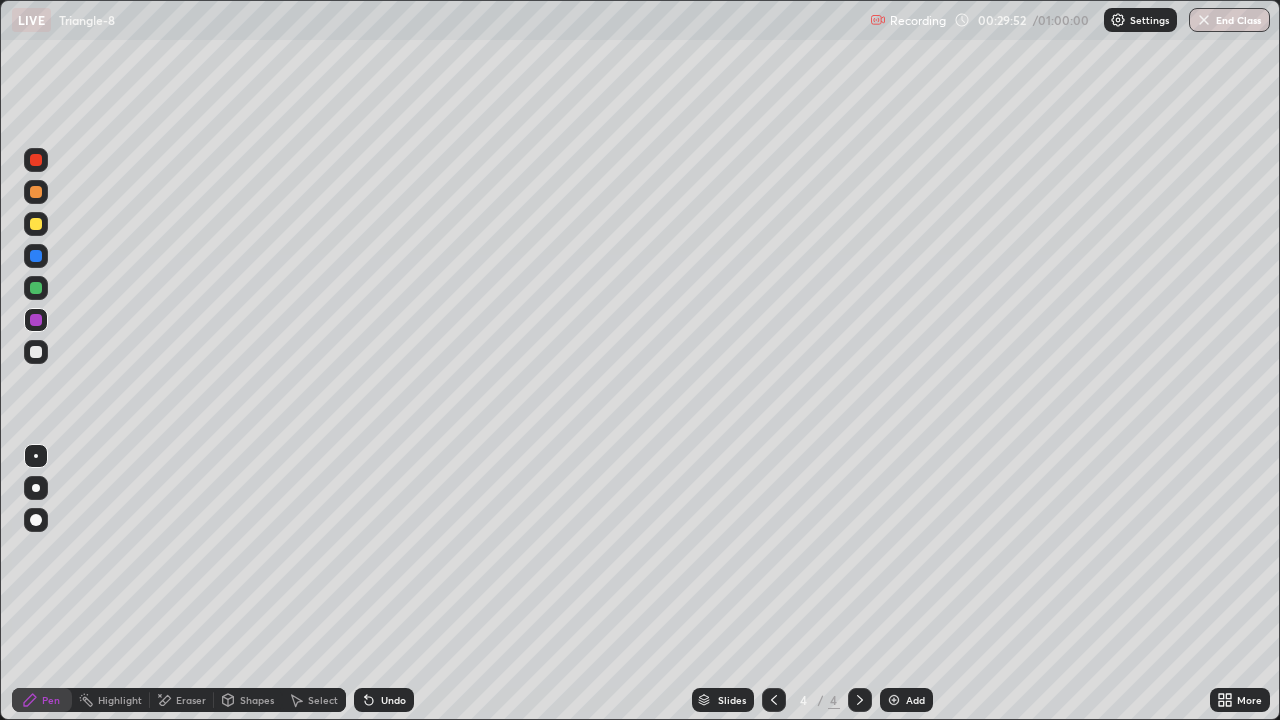 click on "Select" at bounding box center [323, 700] 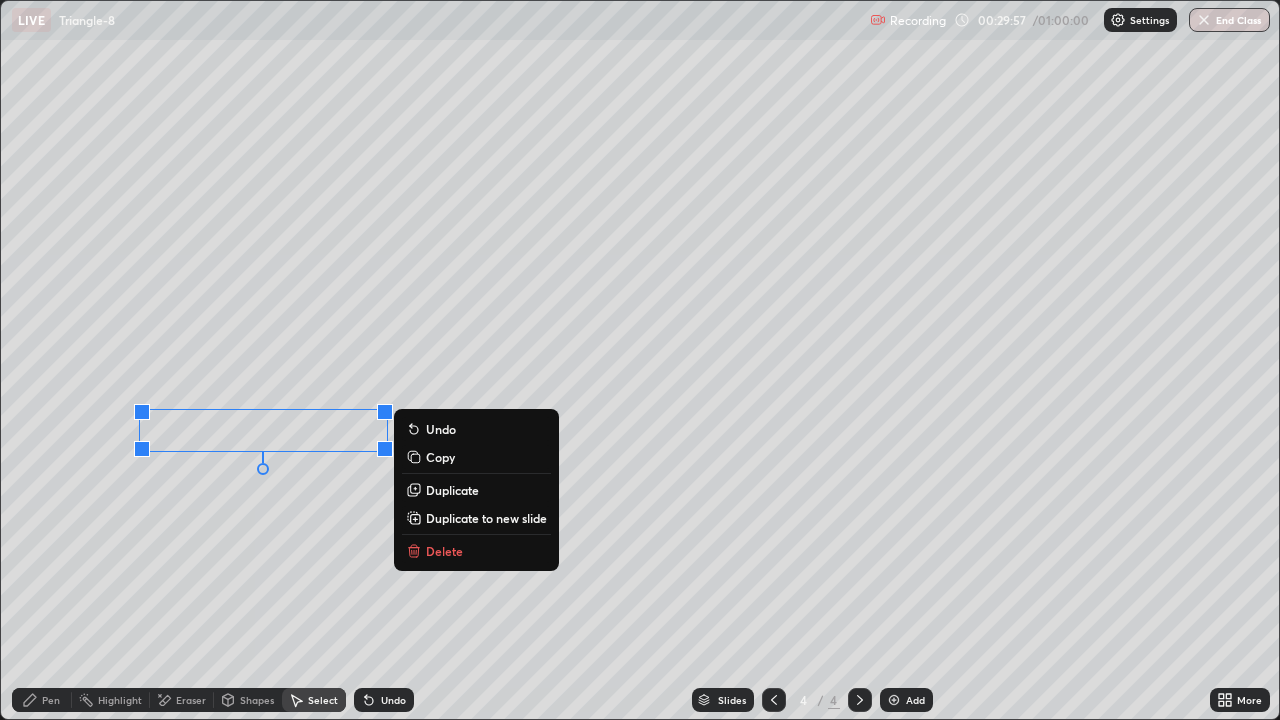 click on "0 ° Undo Copy Duplicate Duplicate to new slide Delete" at bounding box center [640, 360] 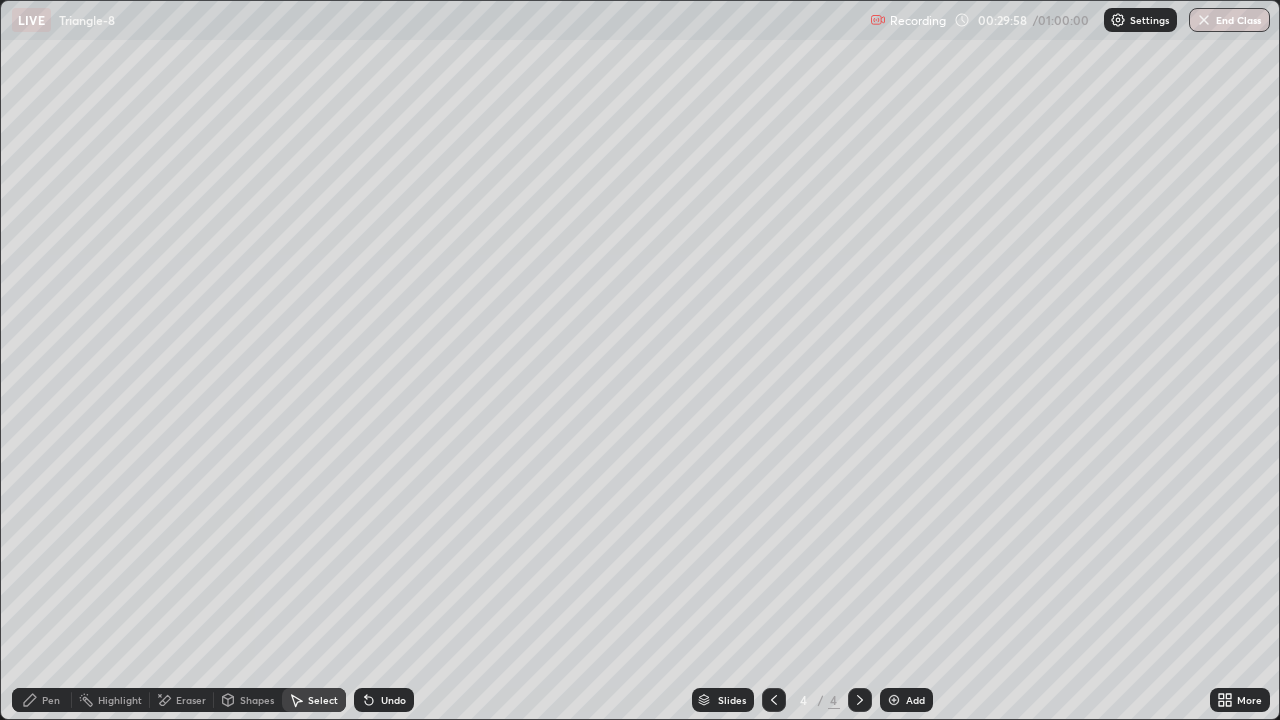 click on "Eraser" at bounding box center [182, 700] 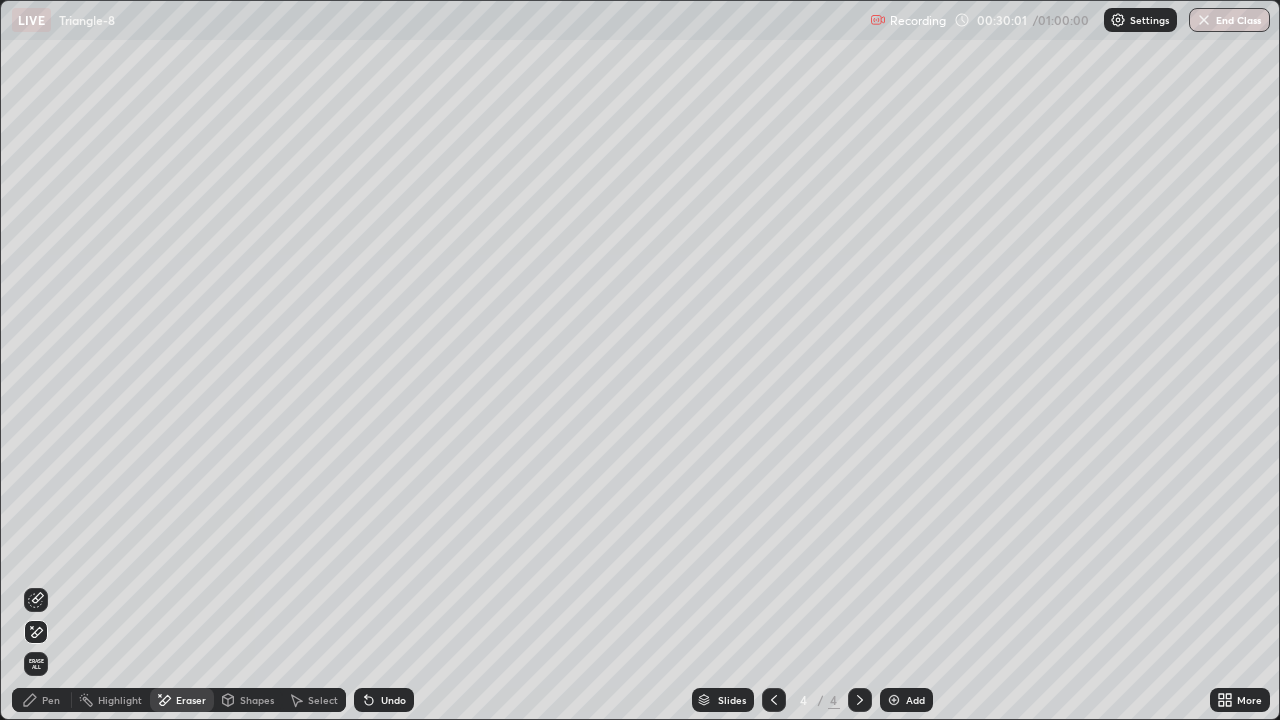 click on "Pen" at bounding box center [51, 700] 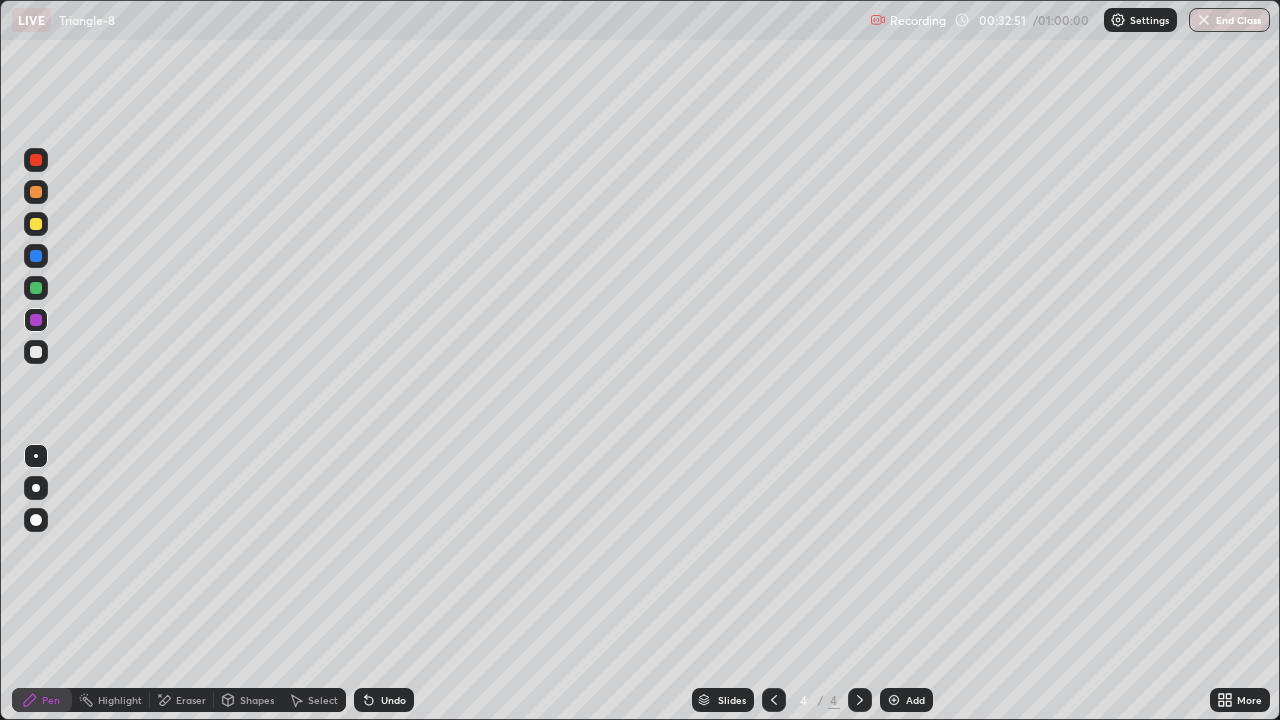click on "Add" at bounding box center [906, 700] 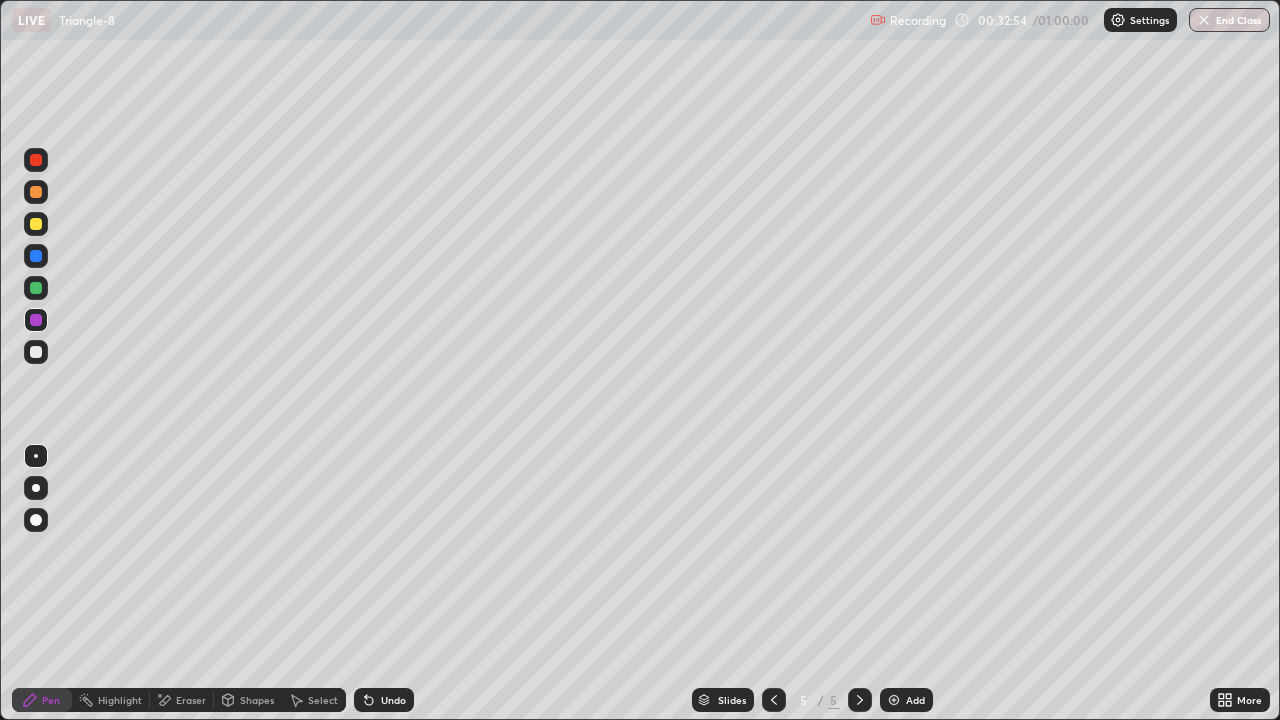 click 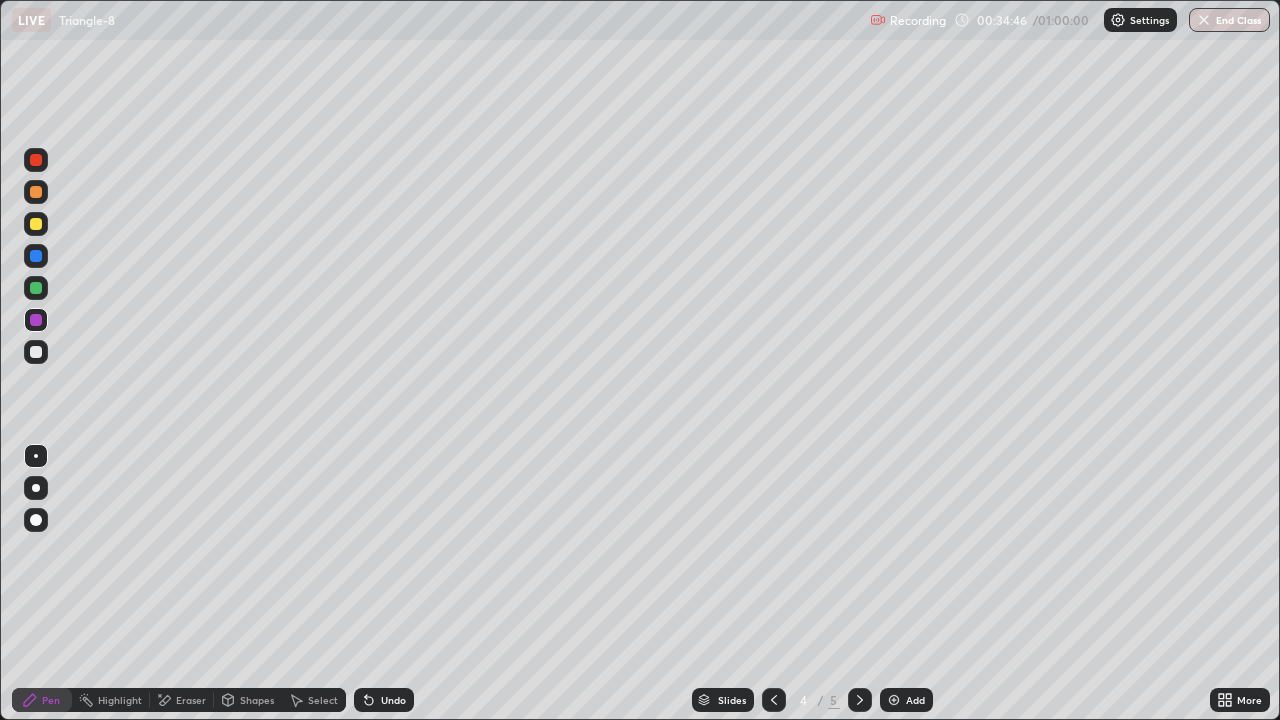 click at bounding box center [36, 288] 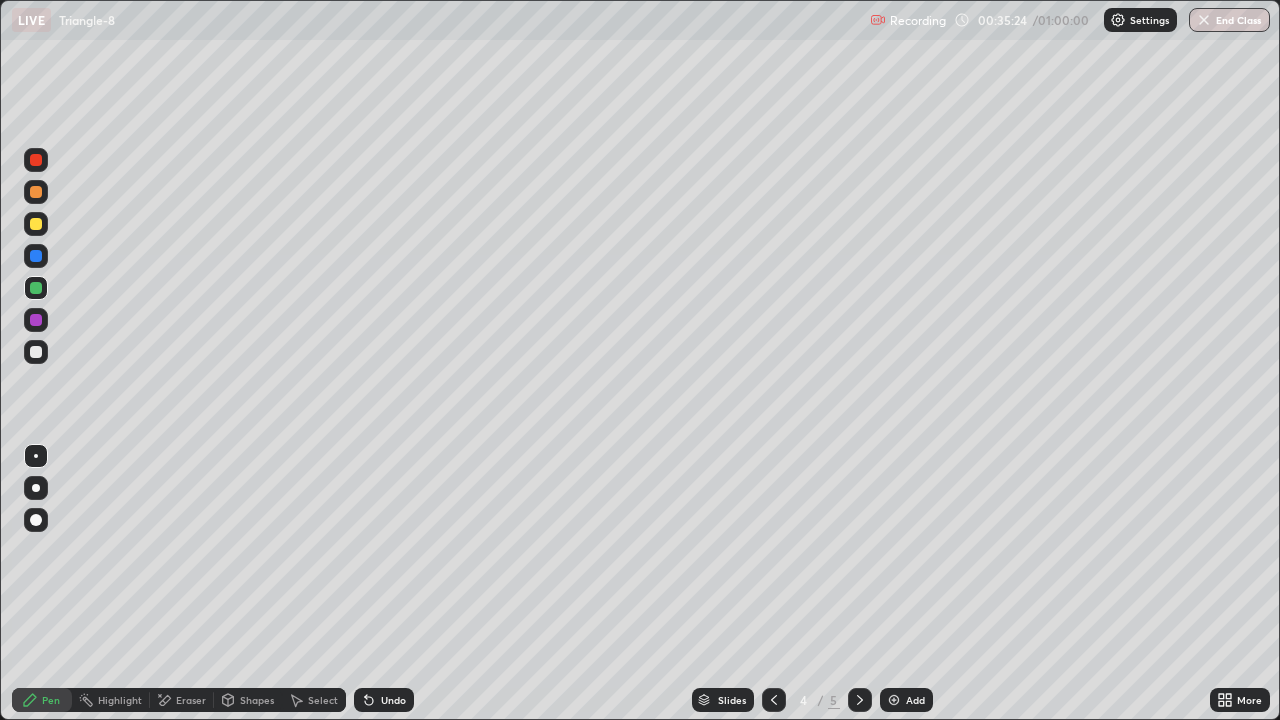 click 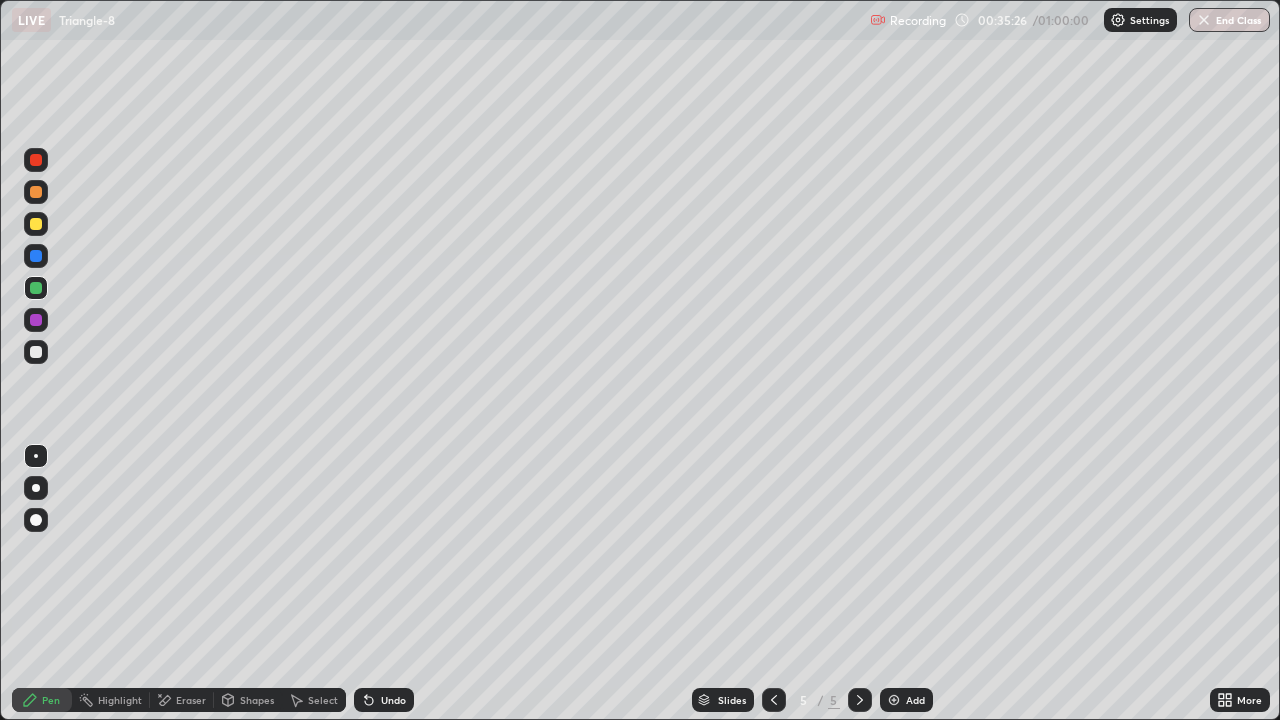 click at bounding box center (36, 224) 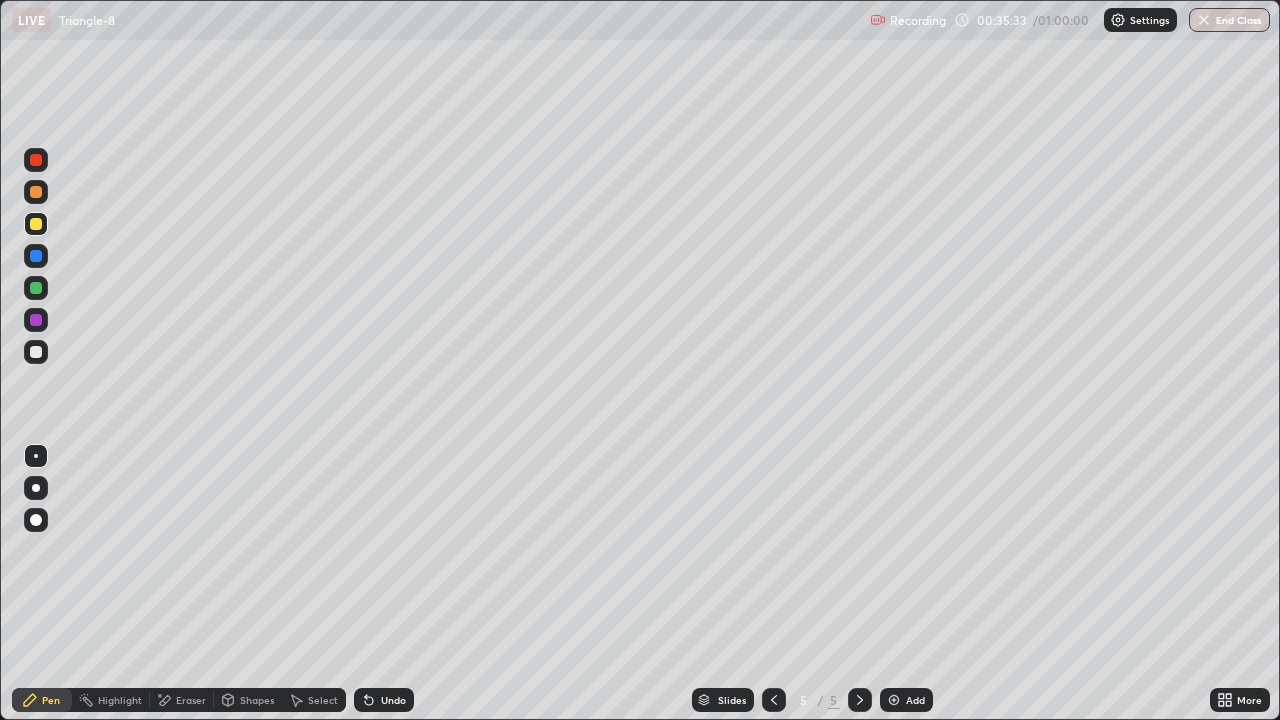 click at bounding box center [36, 160] 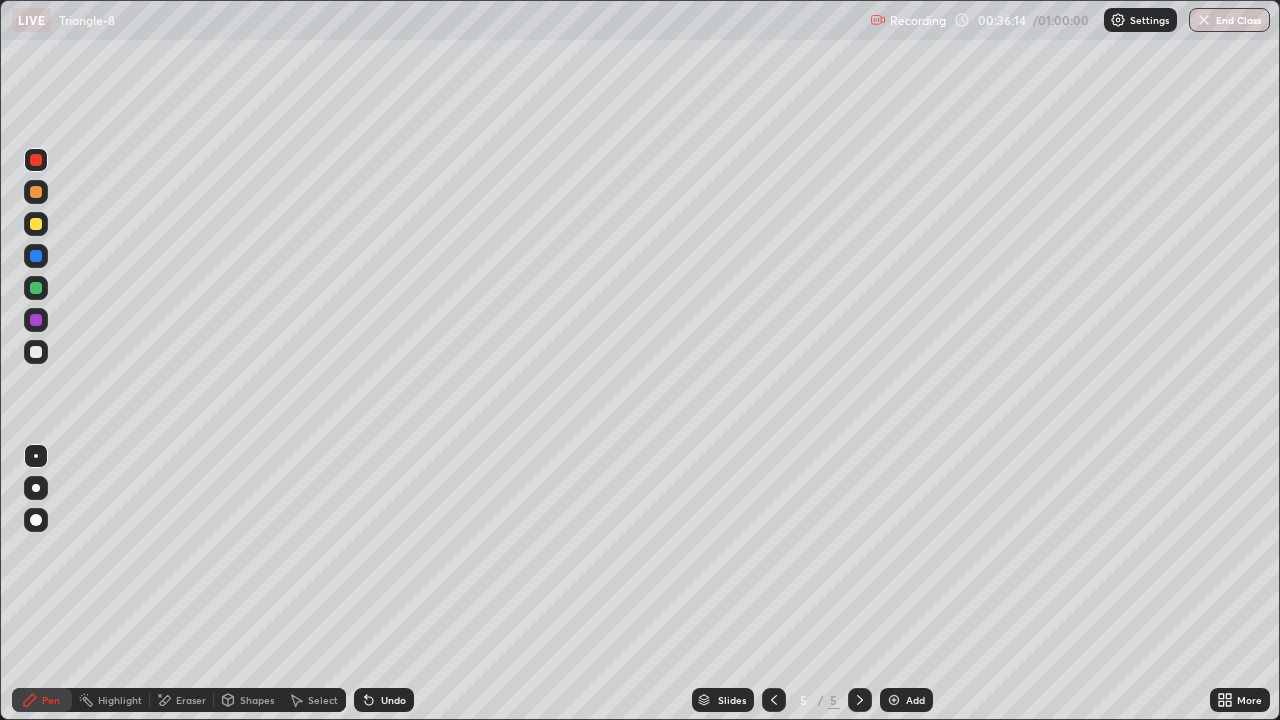click at bounding box center [36, 224] 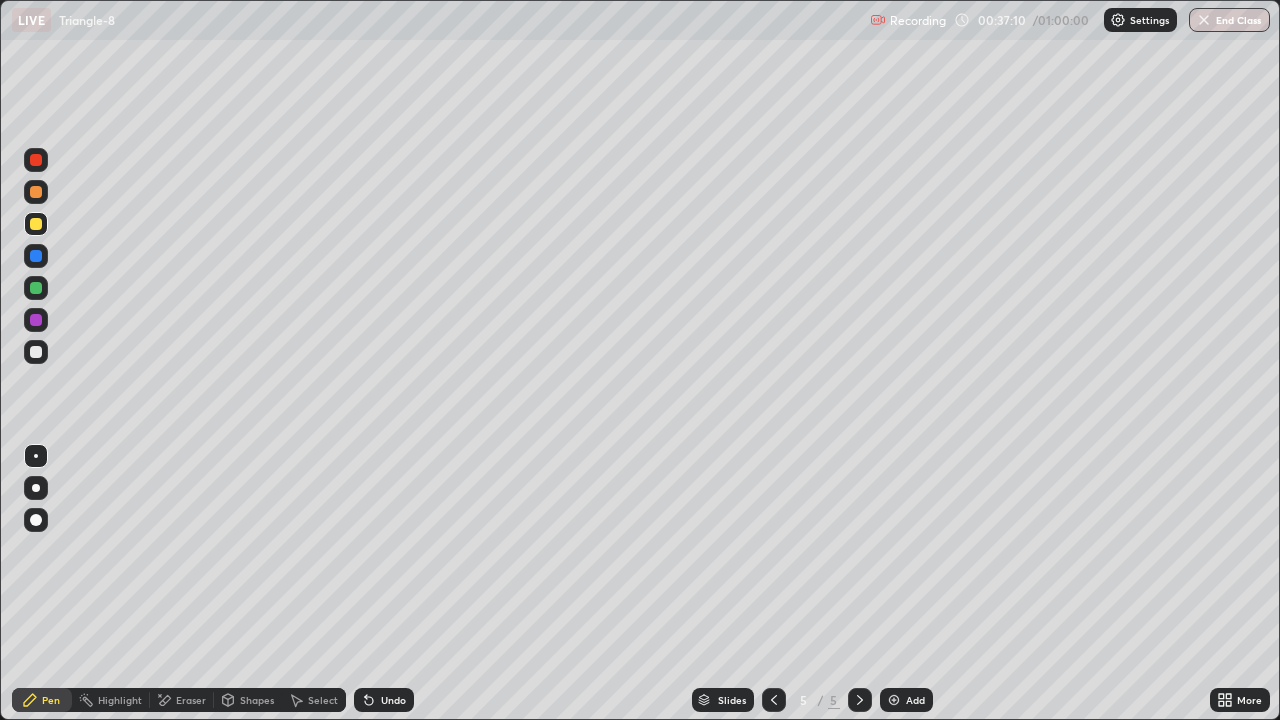 click at bounding box center (36, 288) 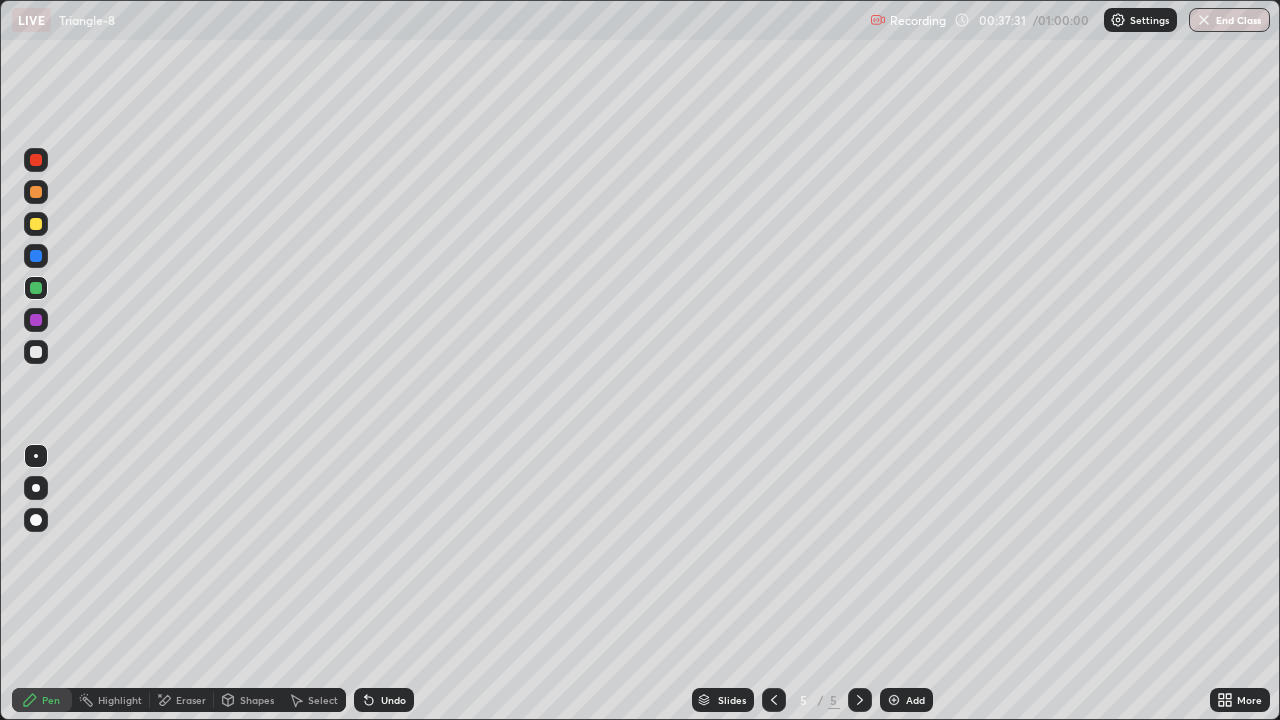 click at bounding box center [36, 256] 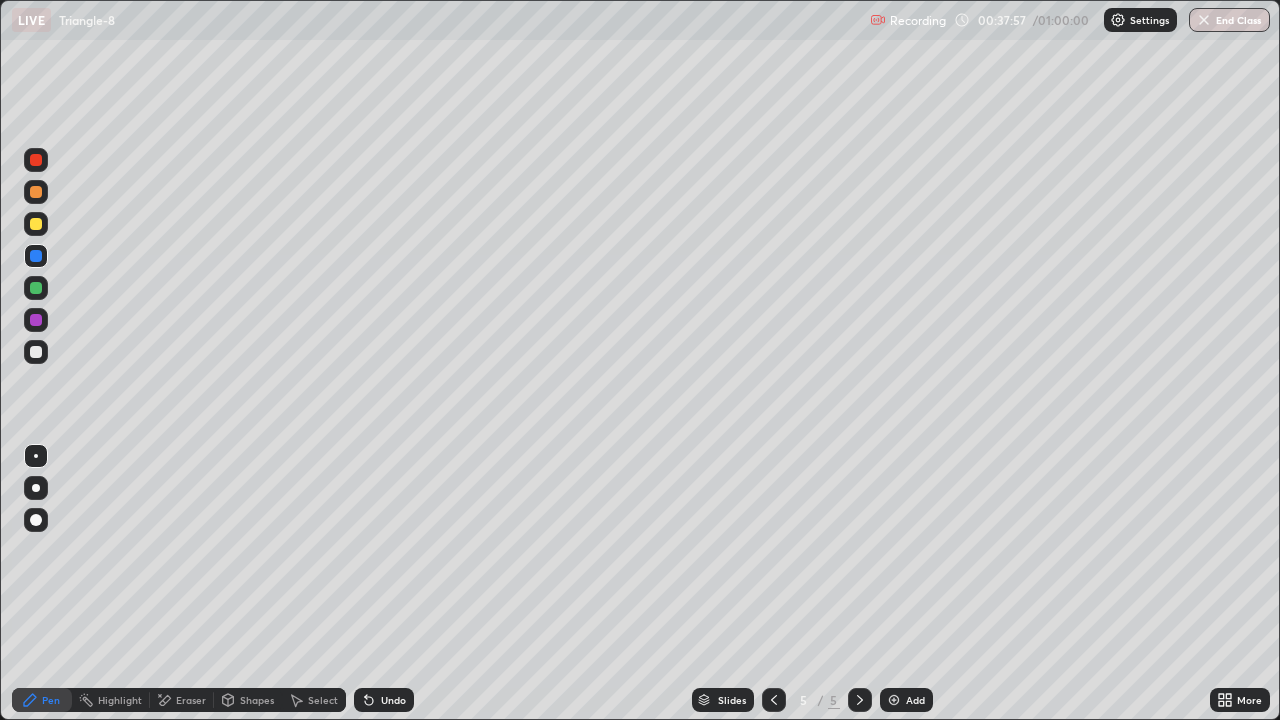 click at bounding box center [36, 320] 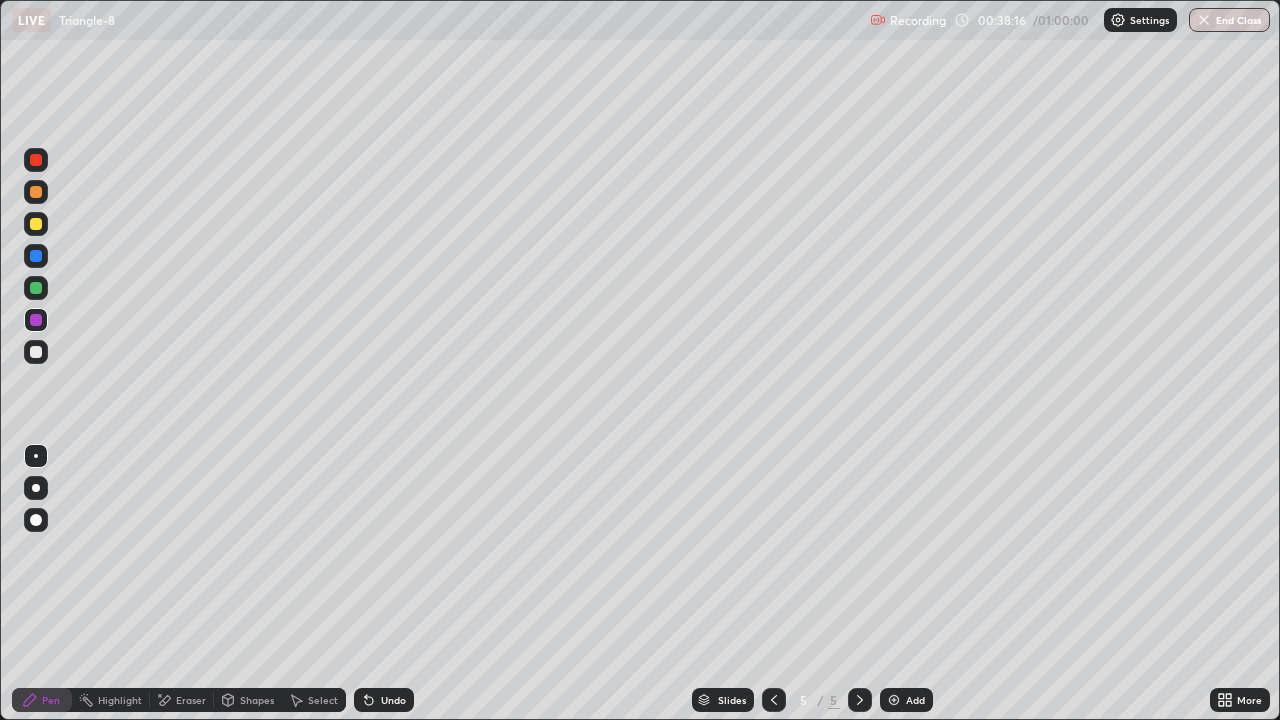click at bounding box center (36, 352) 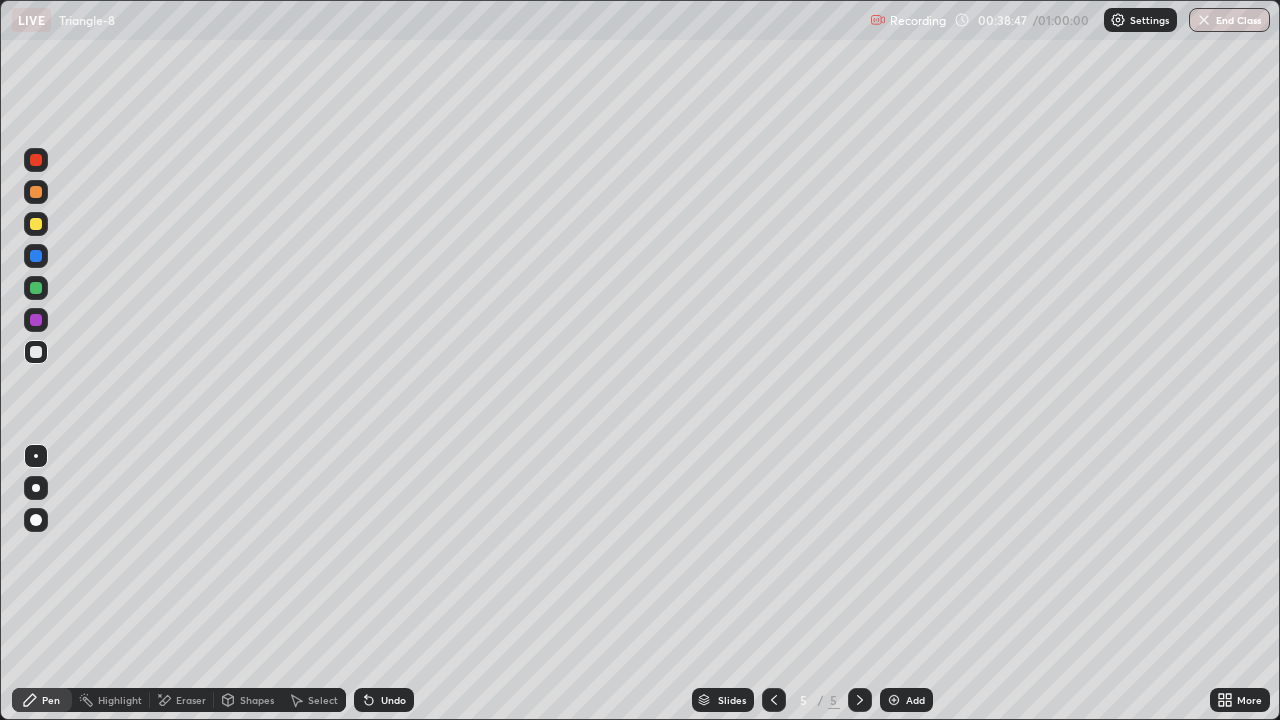 click at bounding box center [36, 320] 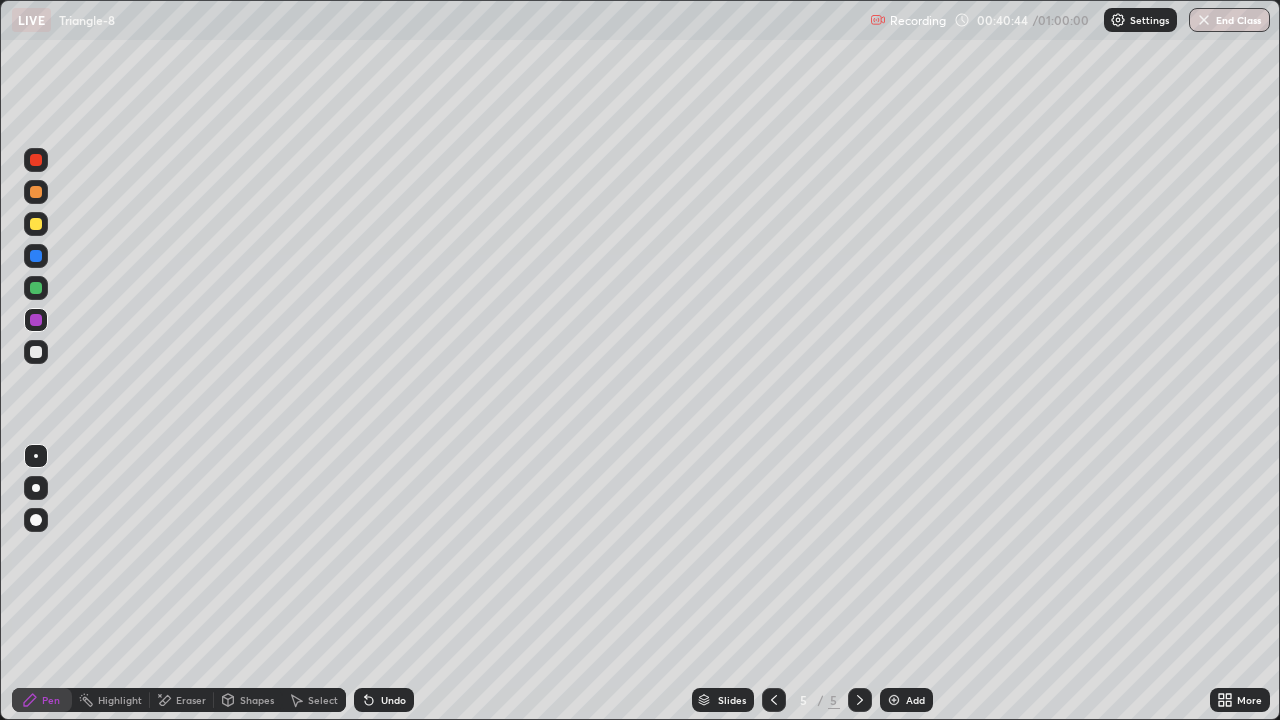 click on "Add" at bounding box center [915, 700] 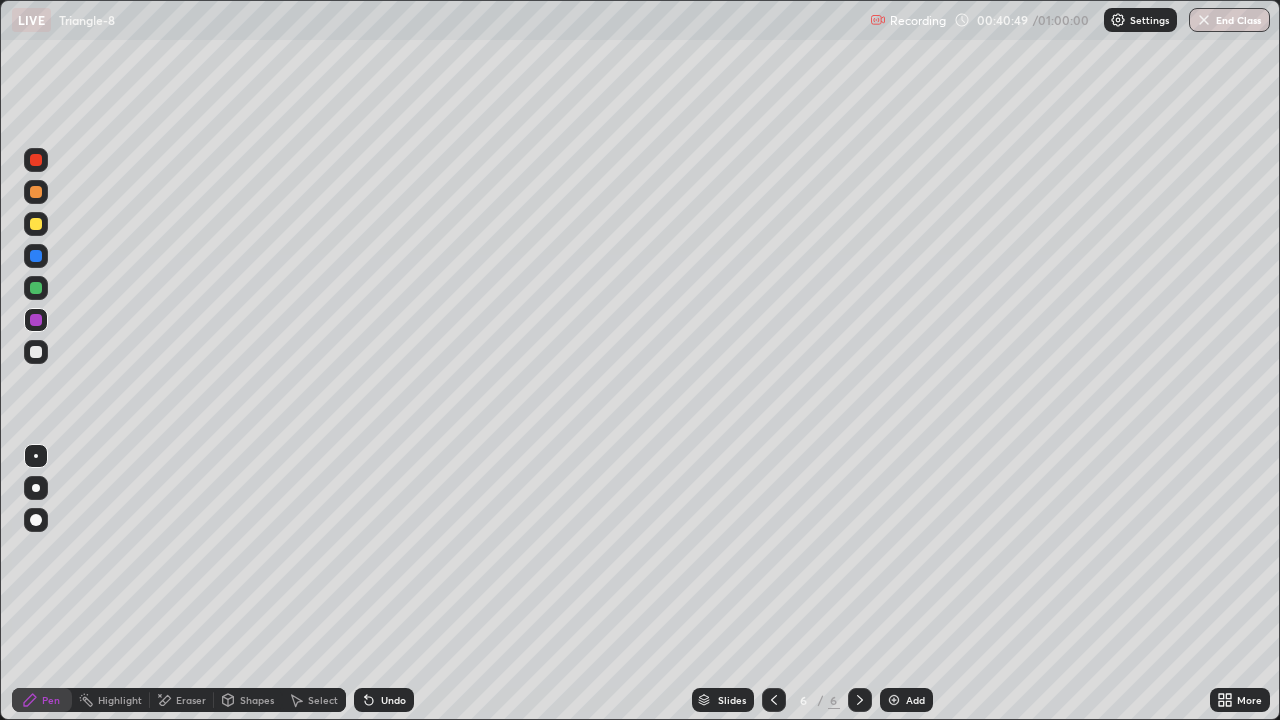 click at bounding box center [36, 192] 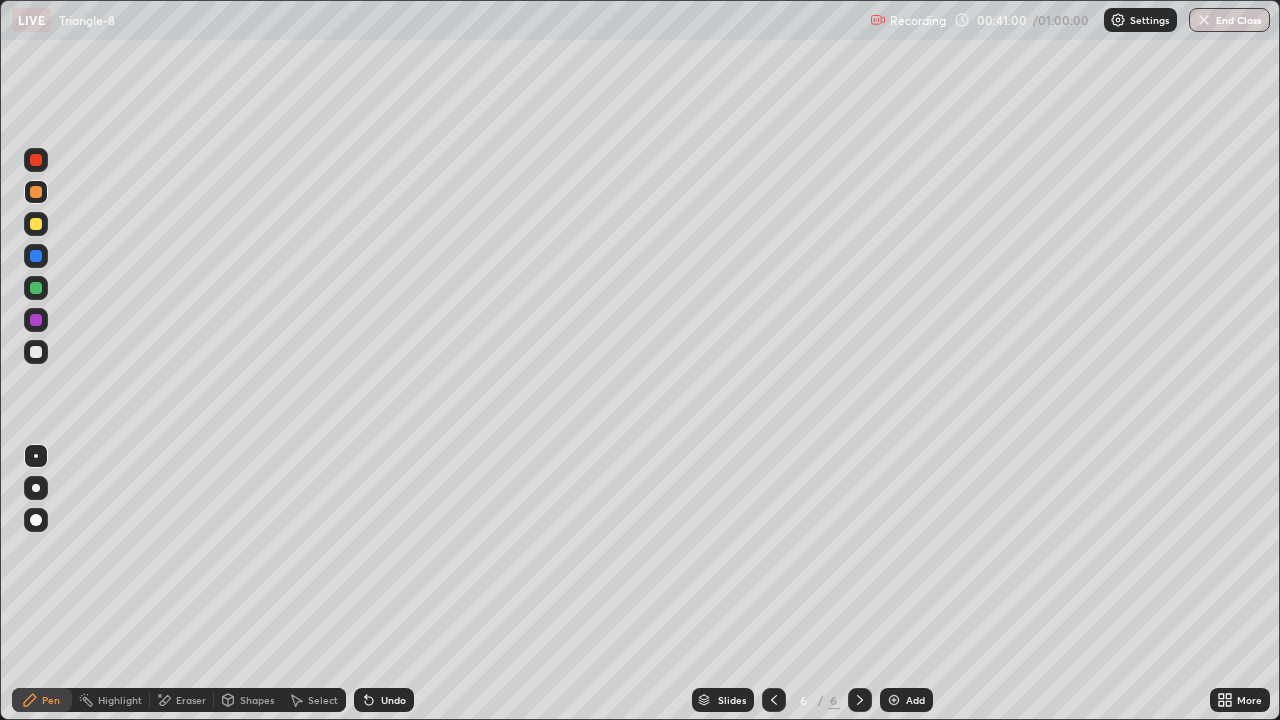 click at bounding box center [36, 320] 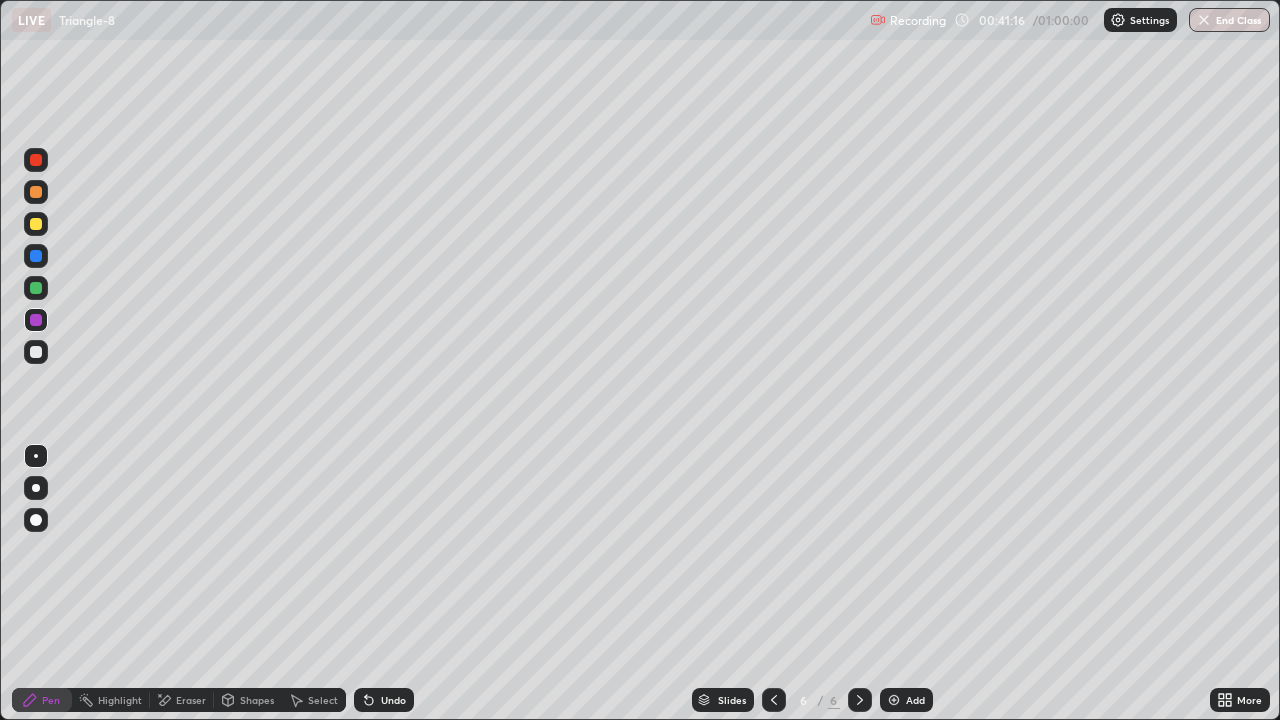 click at bounding box center [36, 288] 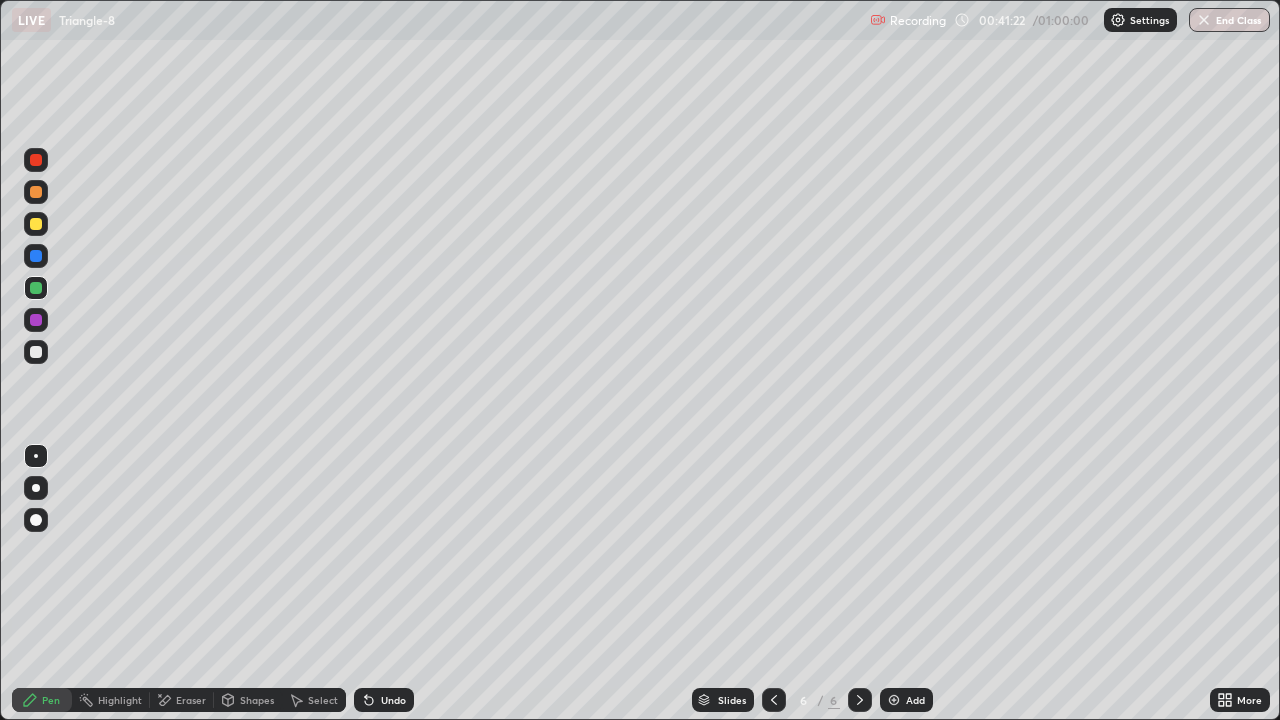 click at bounding box center [36, 352] 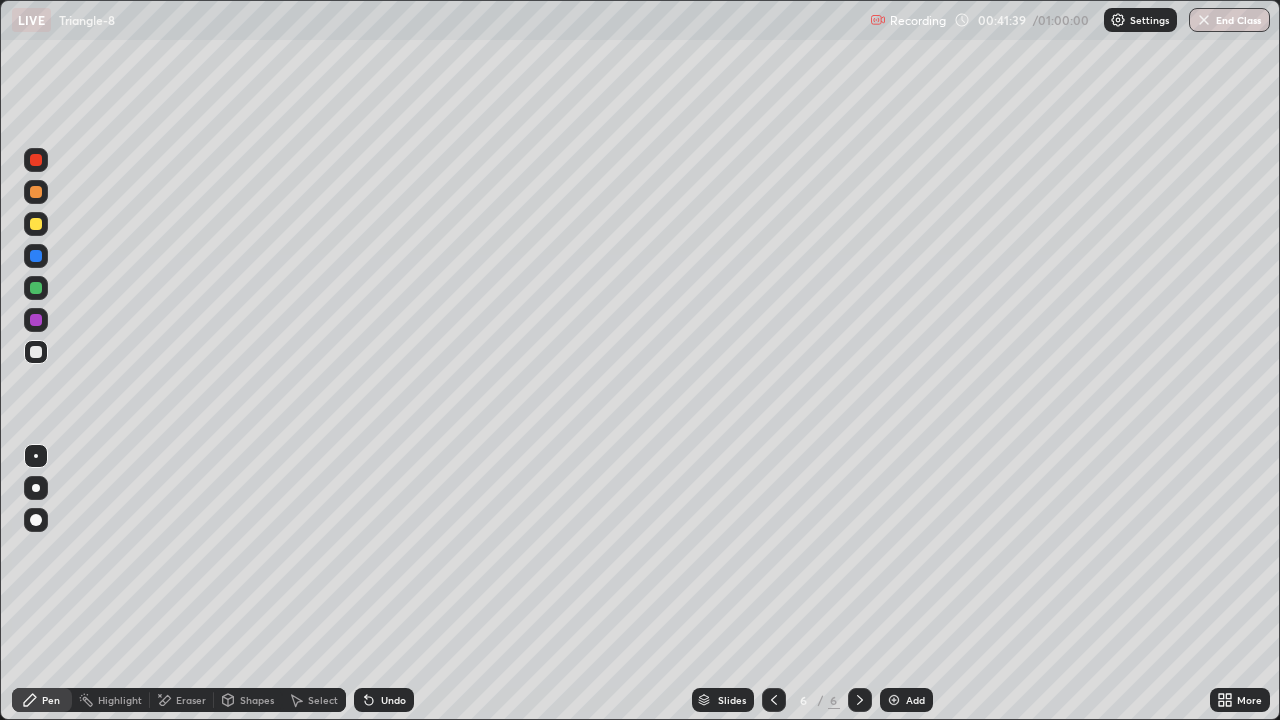 click at bounding box center [36, 320] 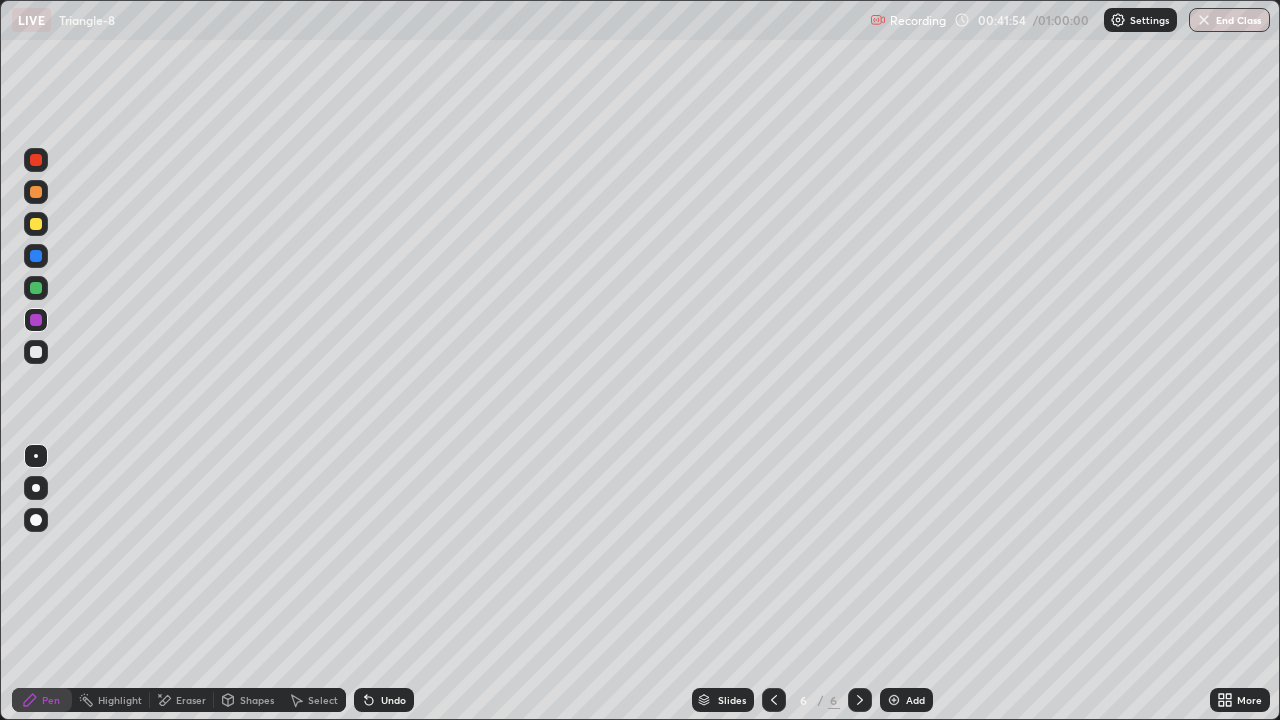 click at bounding box center (36, 224) 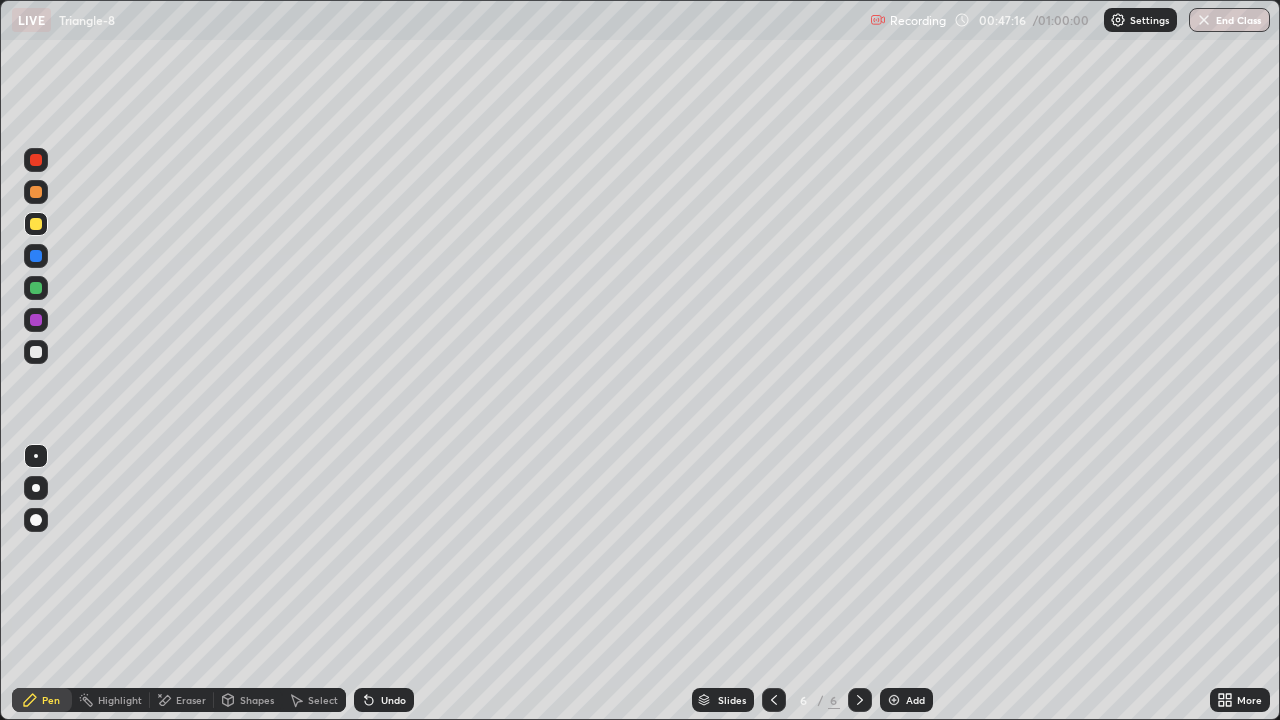 click on "Add" at bounding box center (915, 700) 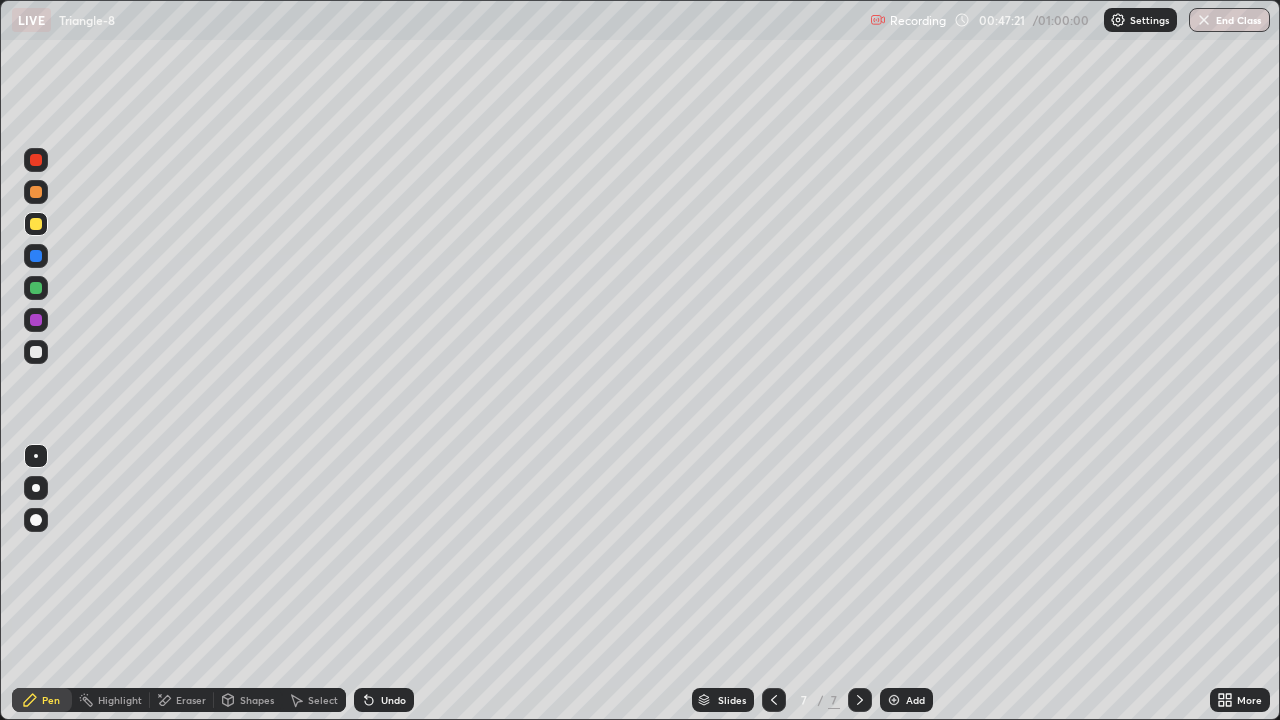 click at bounding box center [36, 320] 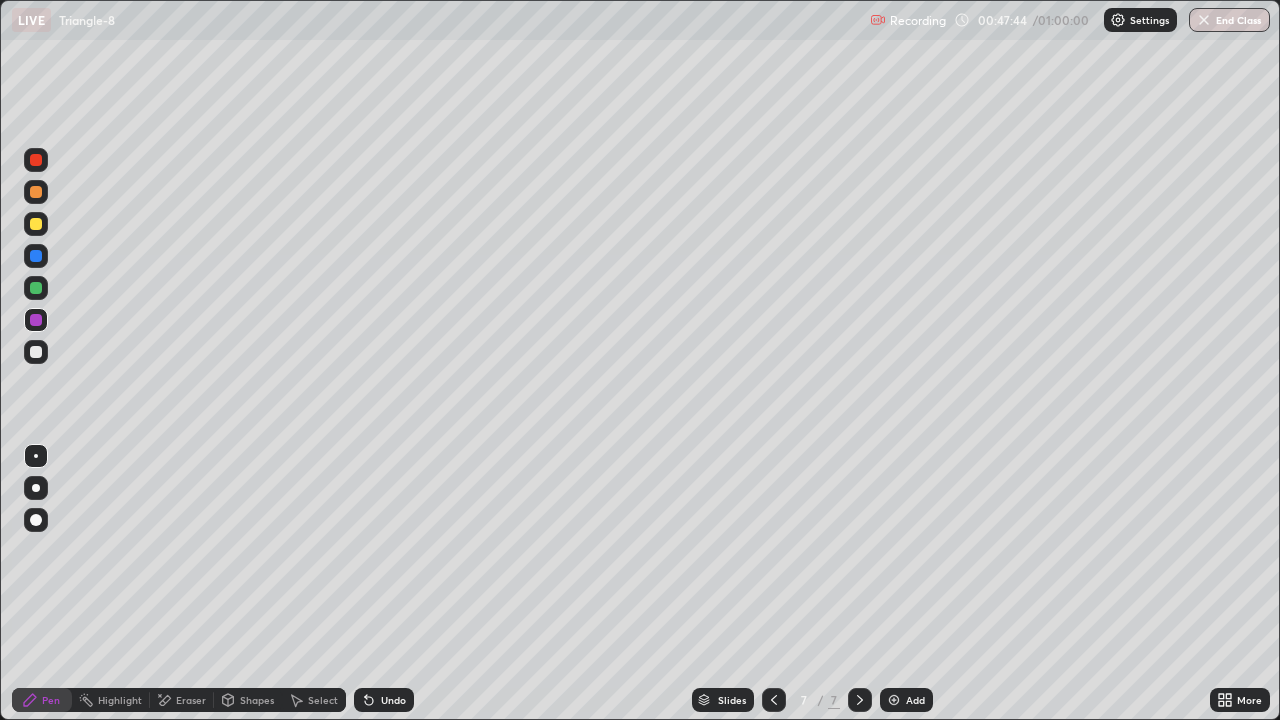 click at bounding box center (36, 352) 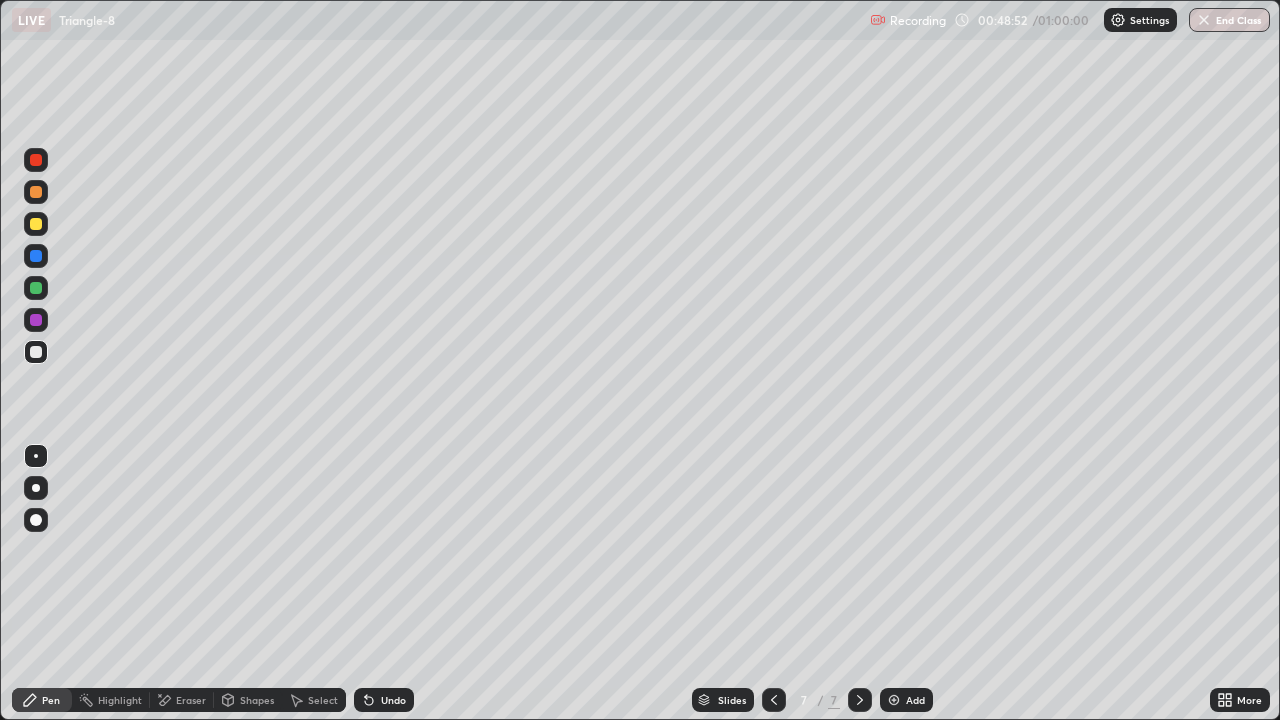 click on "Add" at bounding box center [915, 700] 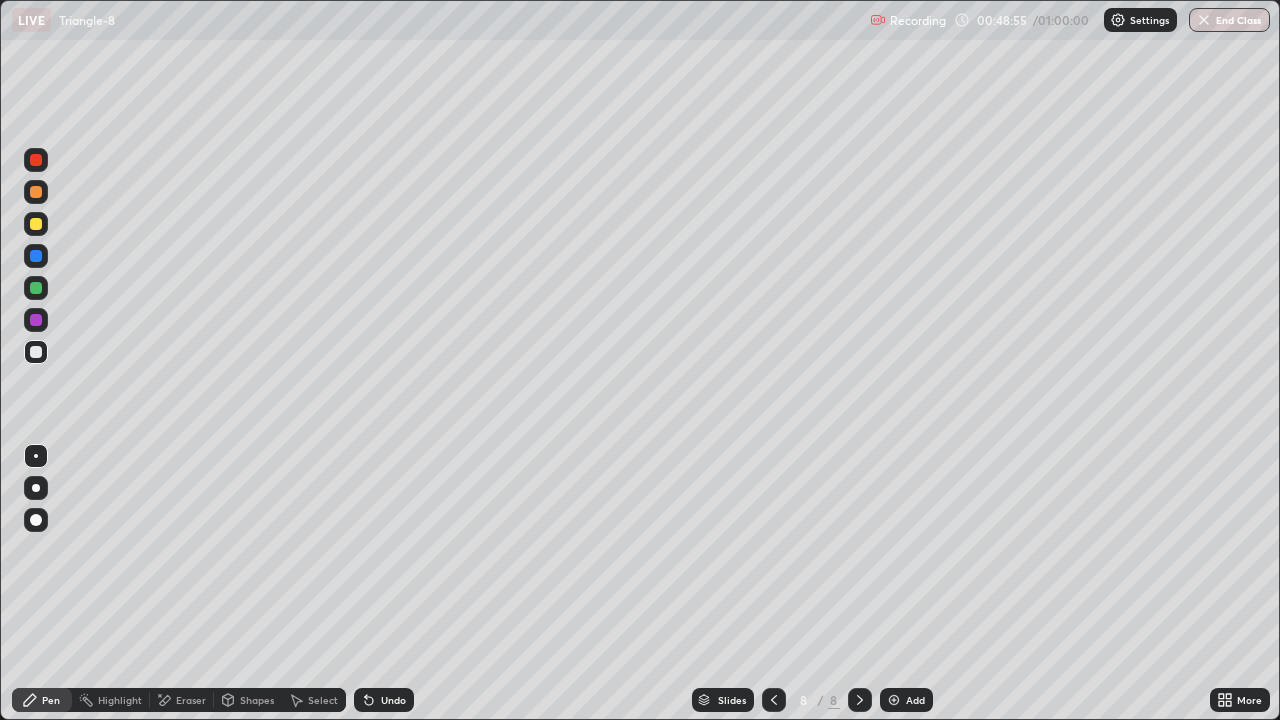 click at bounding box center (36, 320) 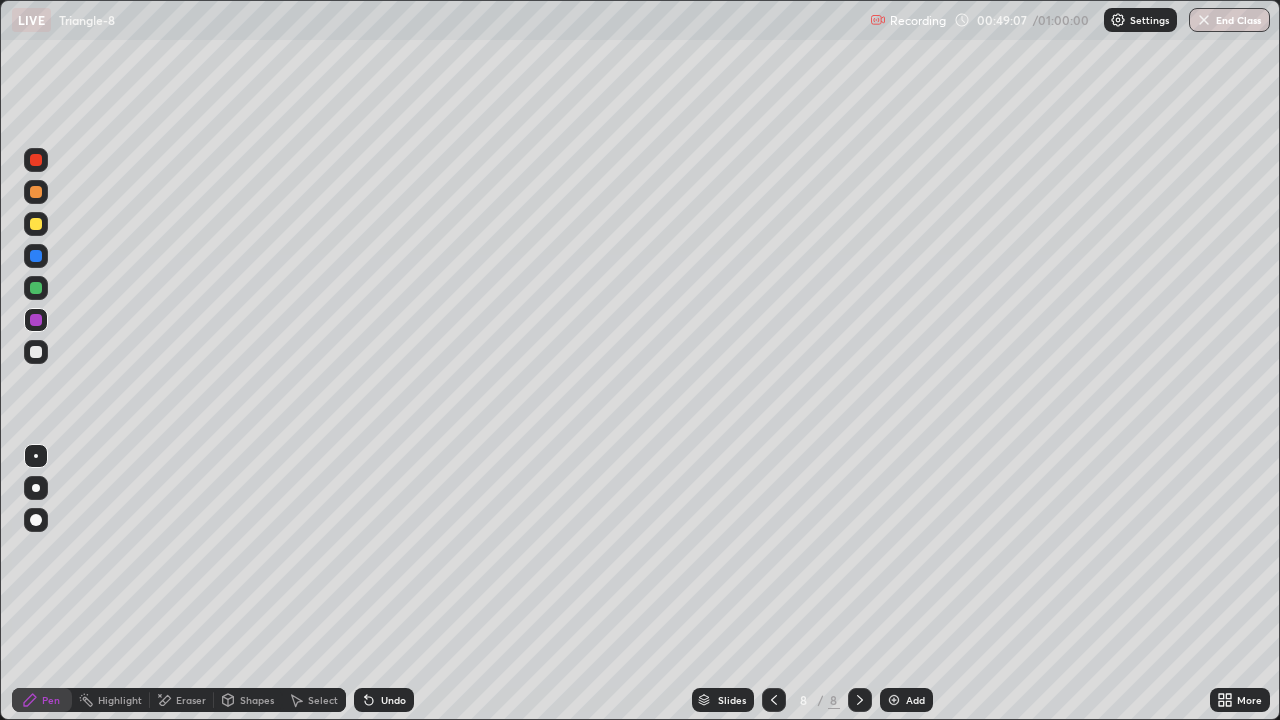 click at bounding box center (36, 288) 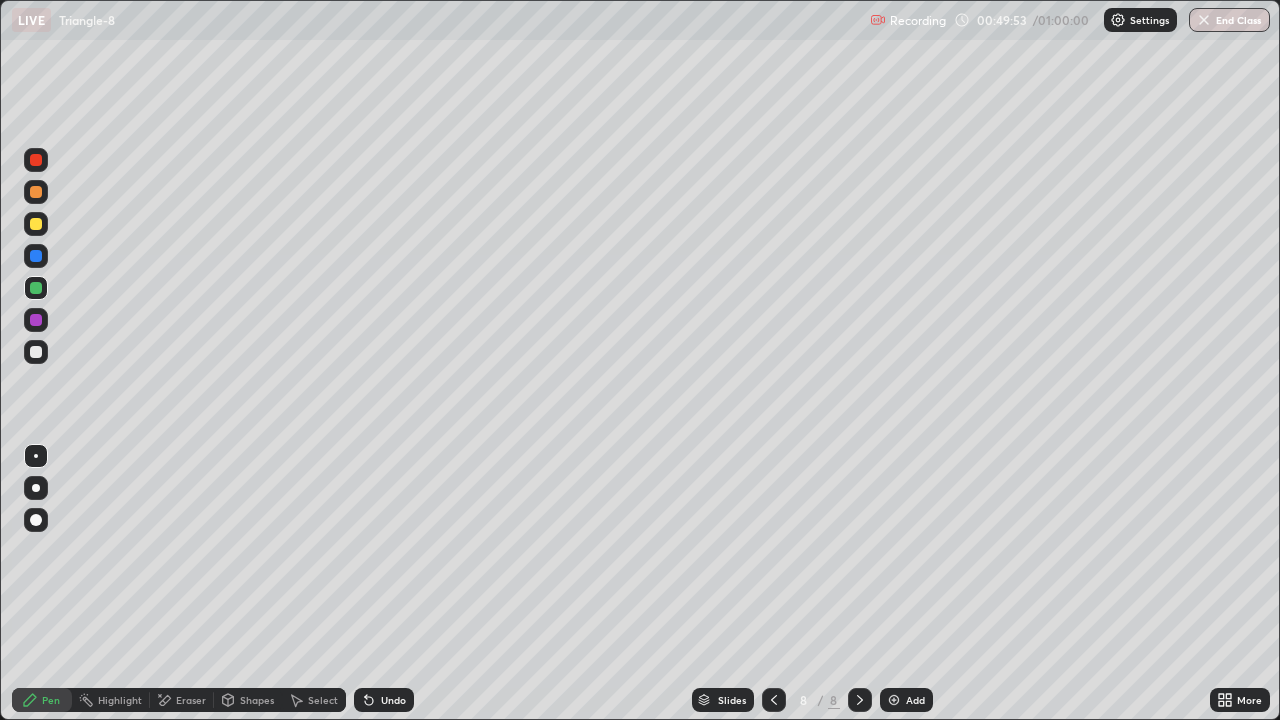 click at bounding box center (36, 256) 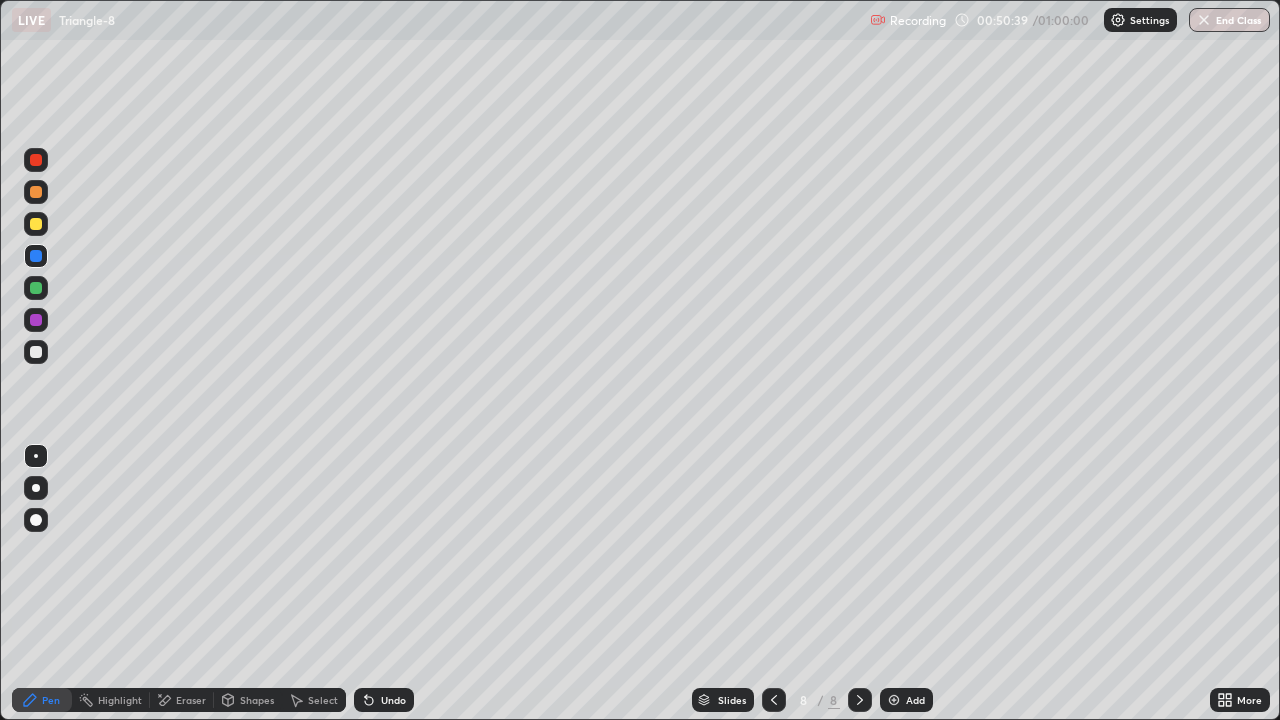 click at bounding box center (36, 224) 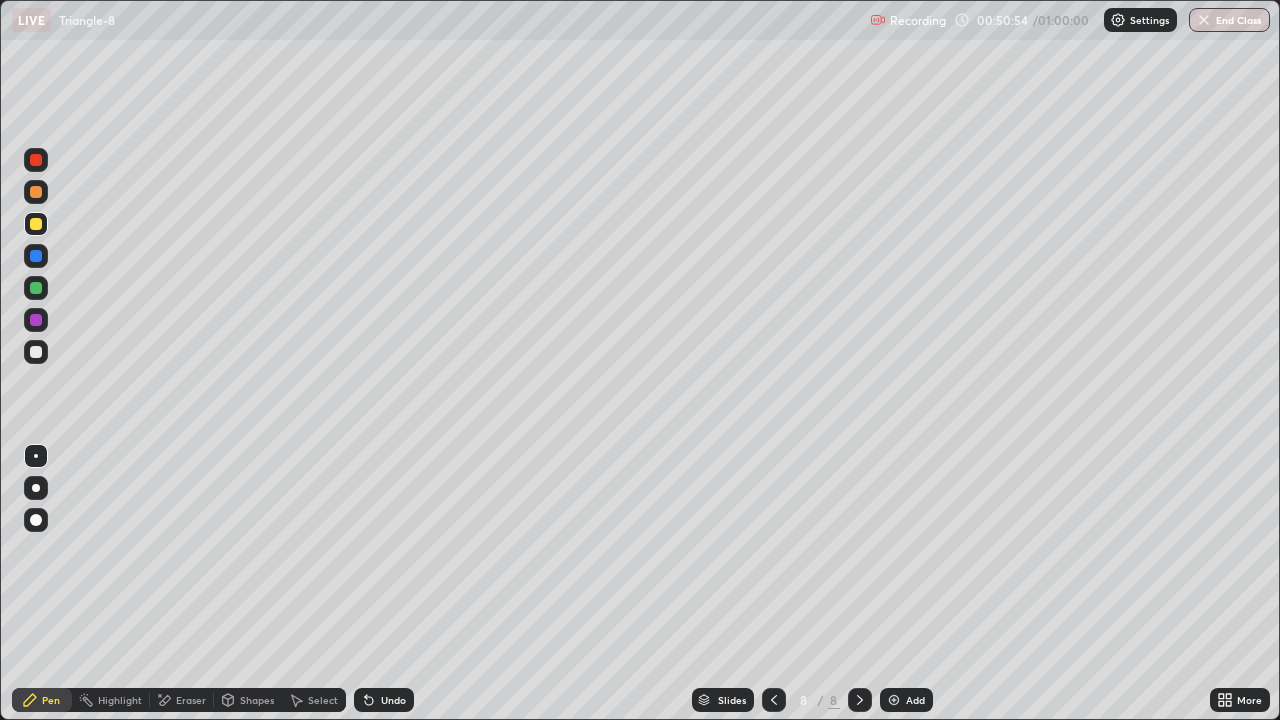 click at bounding box center [36, 320] 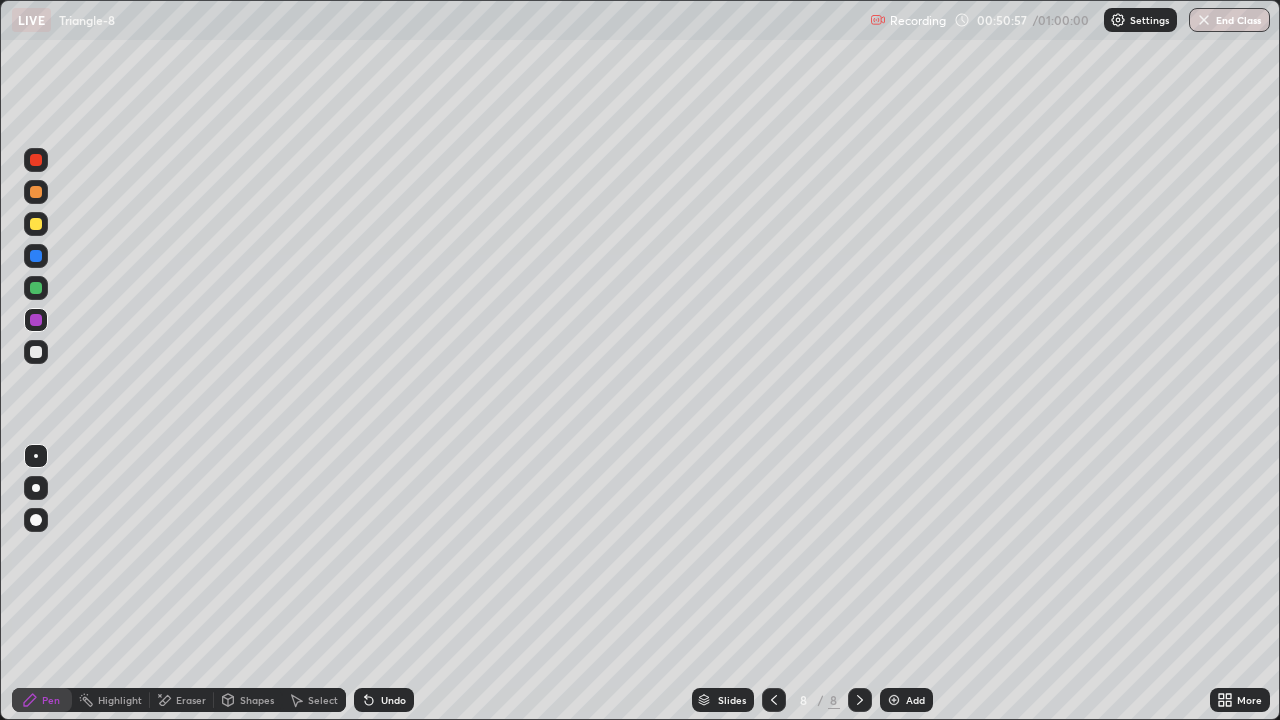click on "Select" at bounding box center (314, 700) 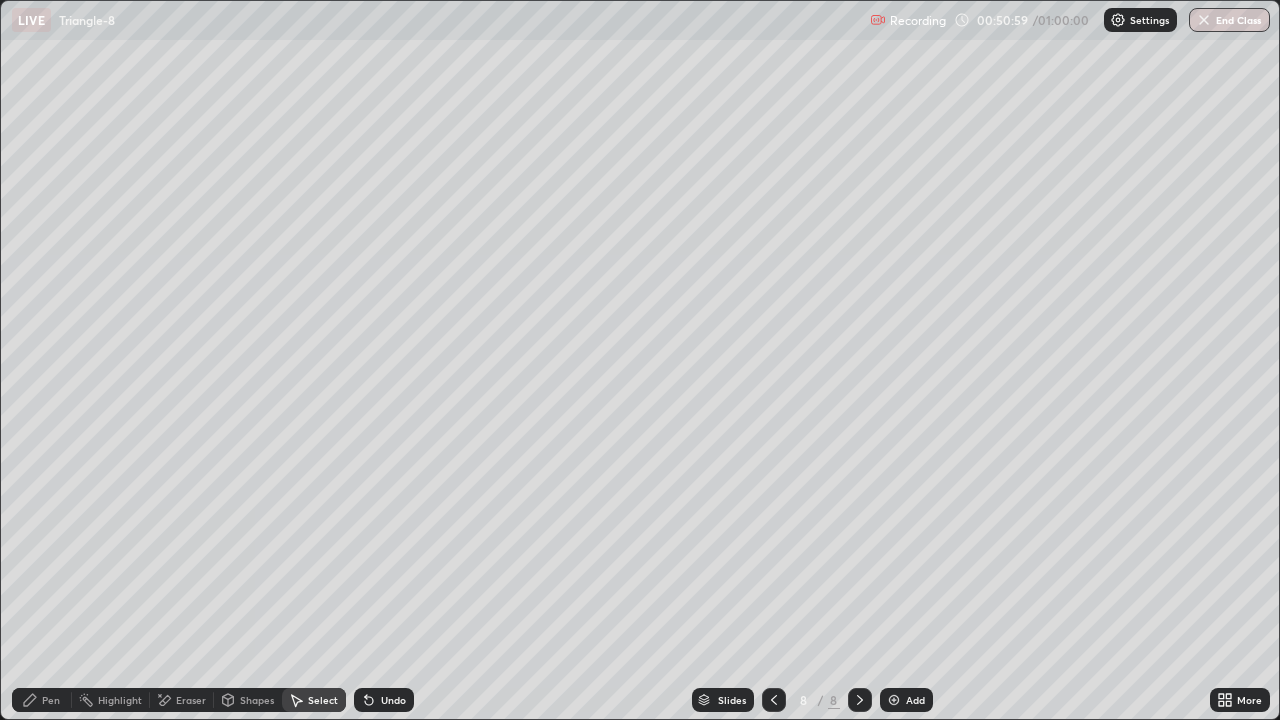 click on "Pen" at bounding box center (51, 700) 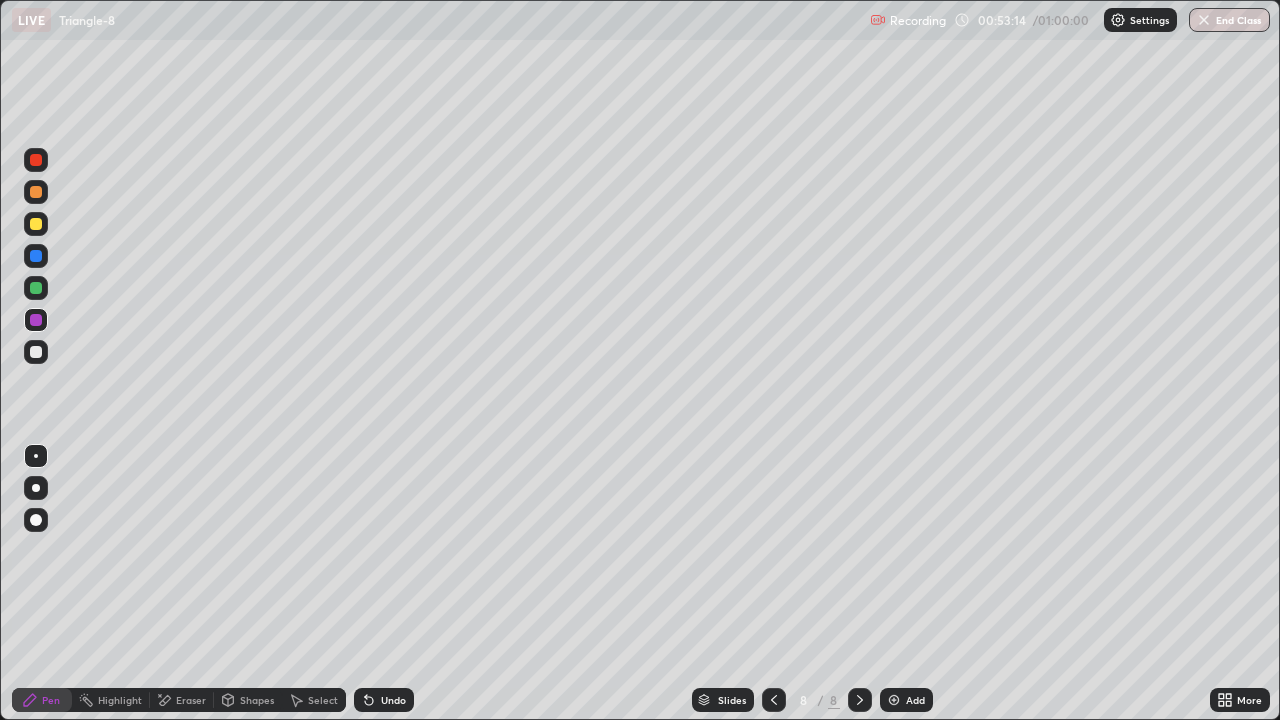 click on "Add" at bounding box center (915, 700) 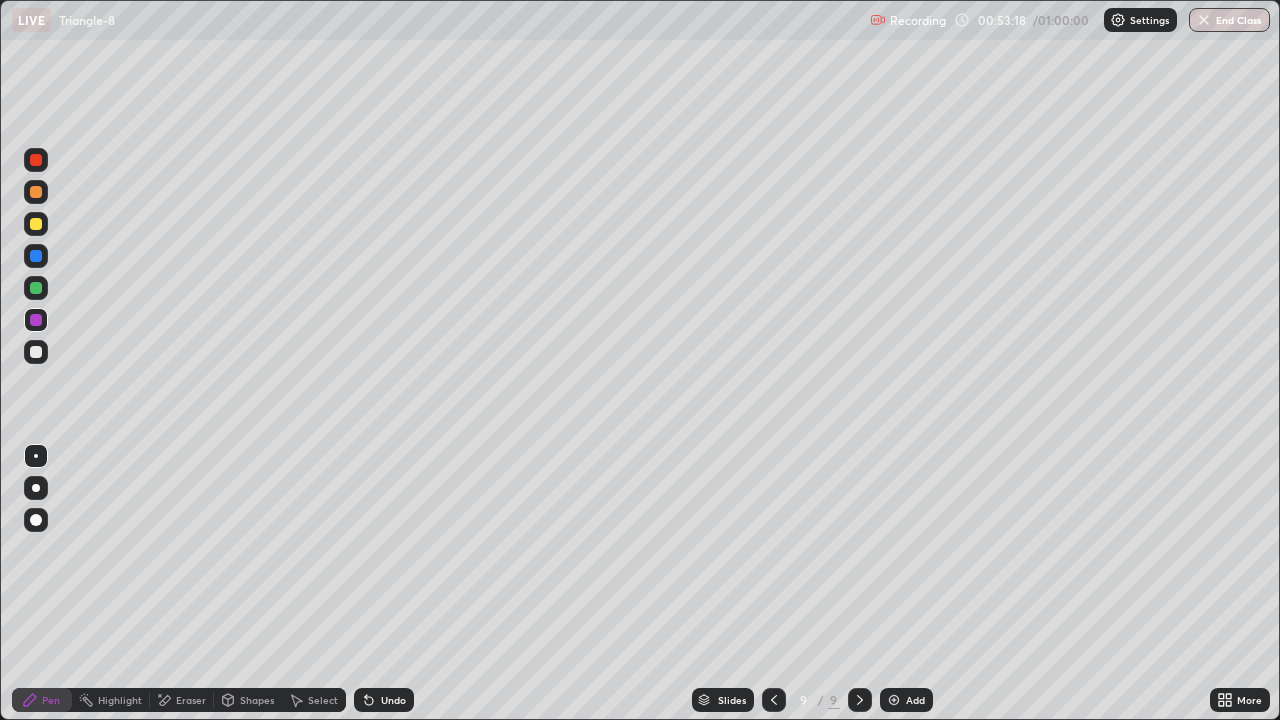 click at bounding box center (36, 224) 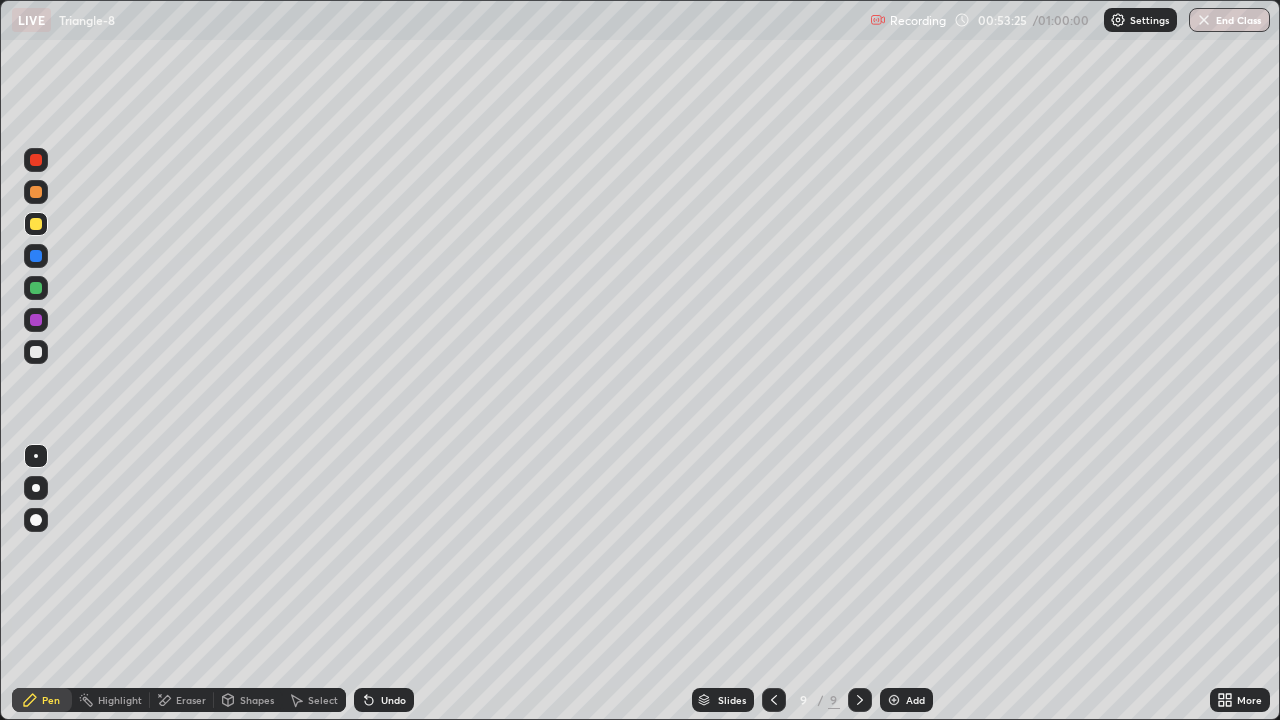 click at bounding box center [36, 256] 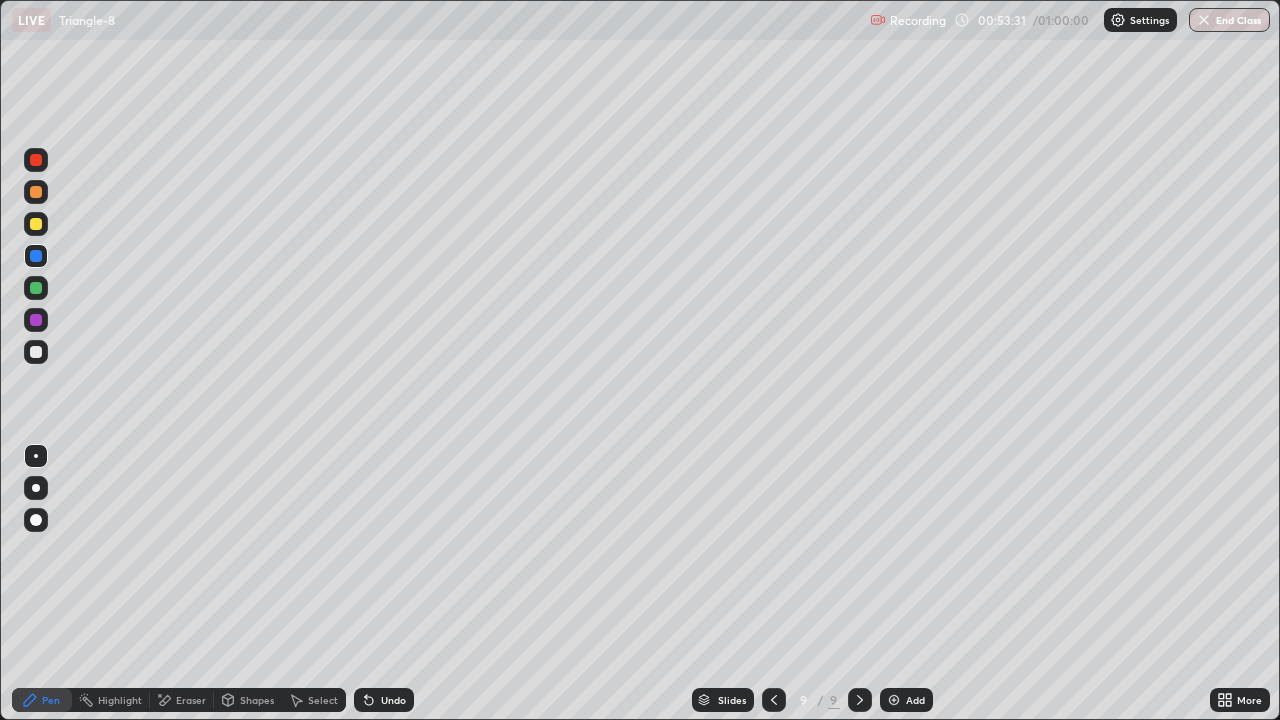 click at bounding box center [36, 320] 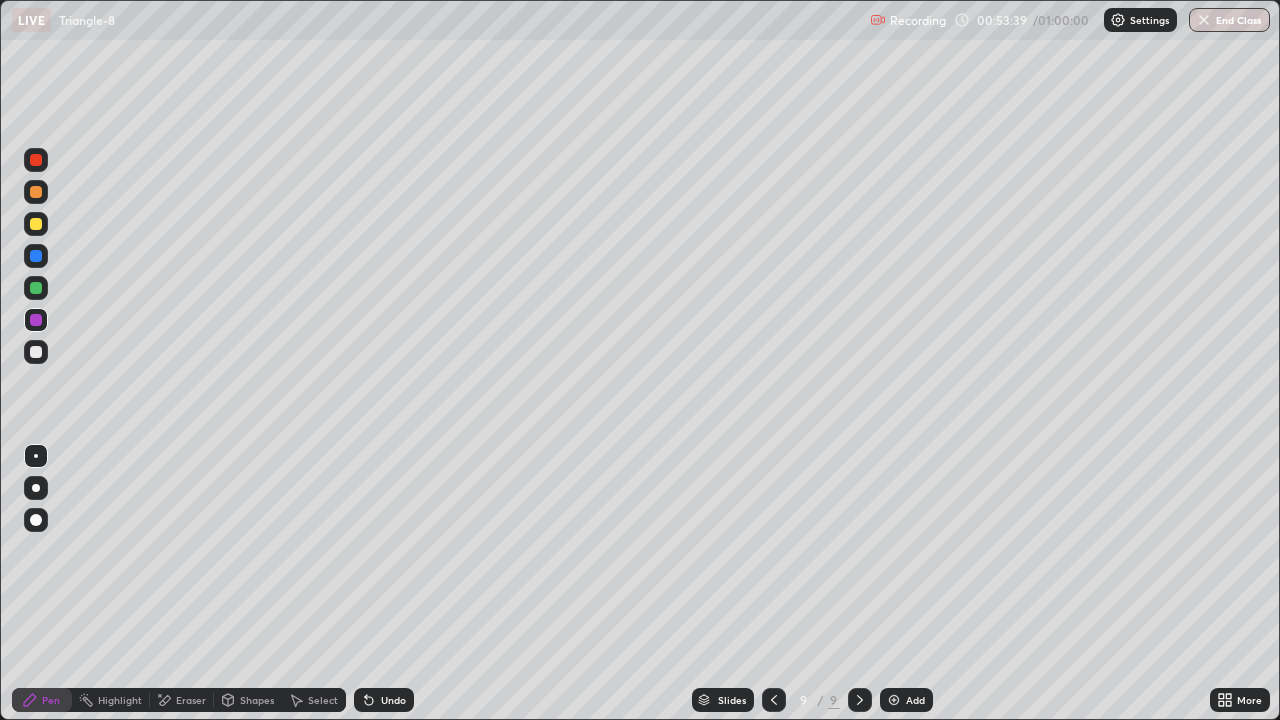 click at bounding box center (36, 192) 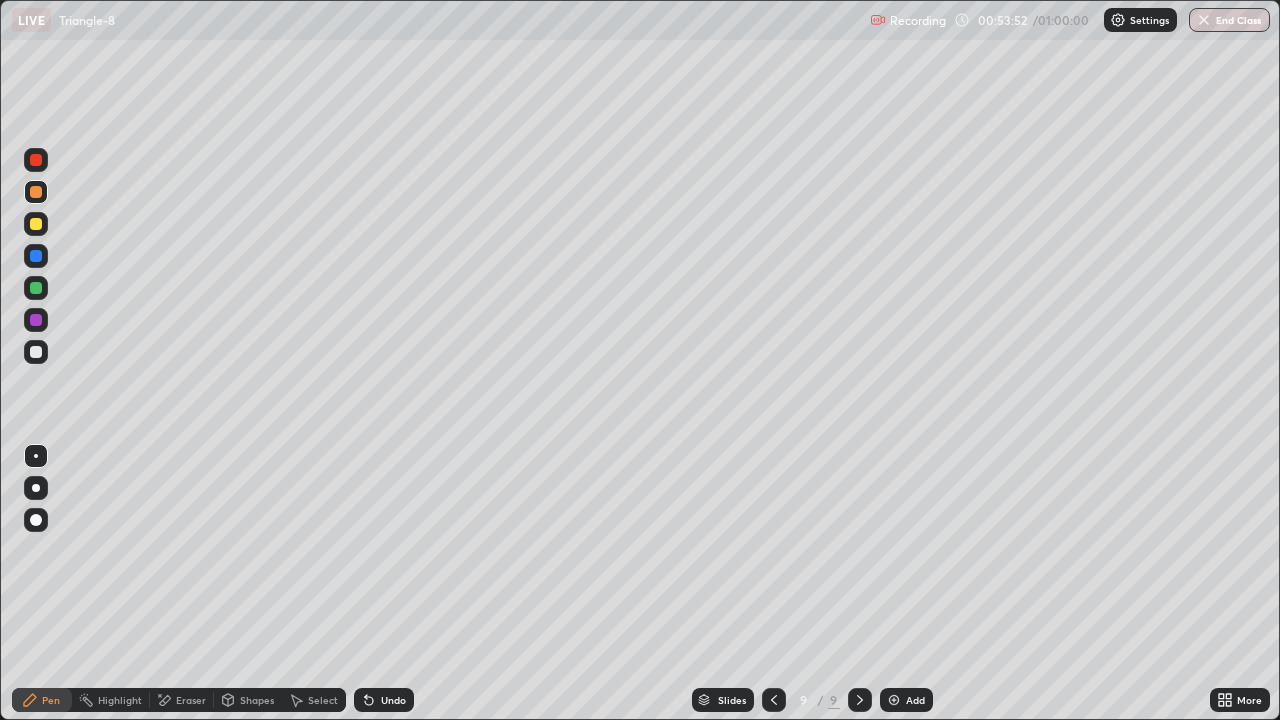 click at bounding box center (36, 352) 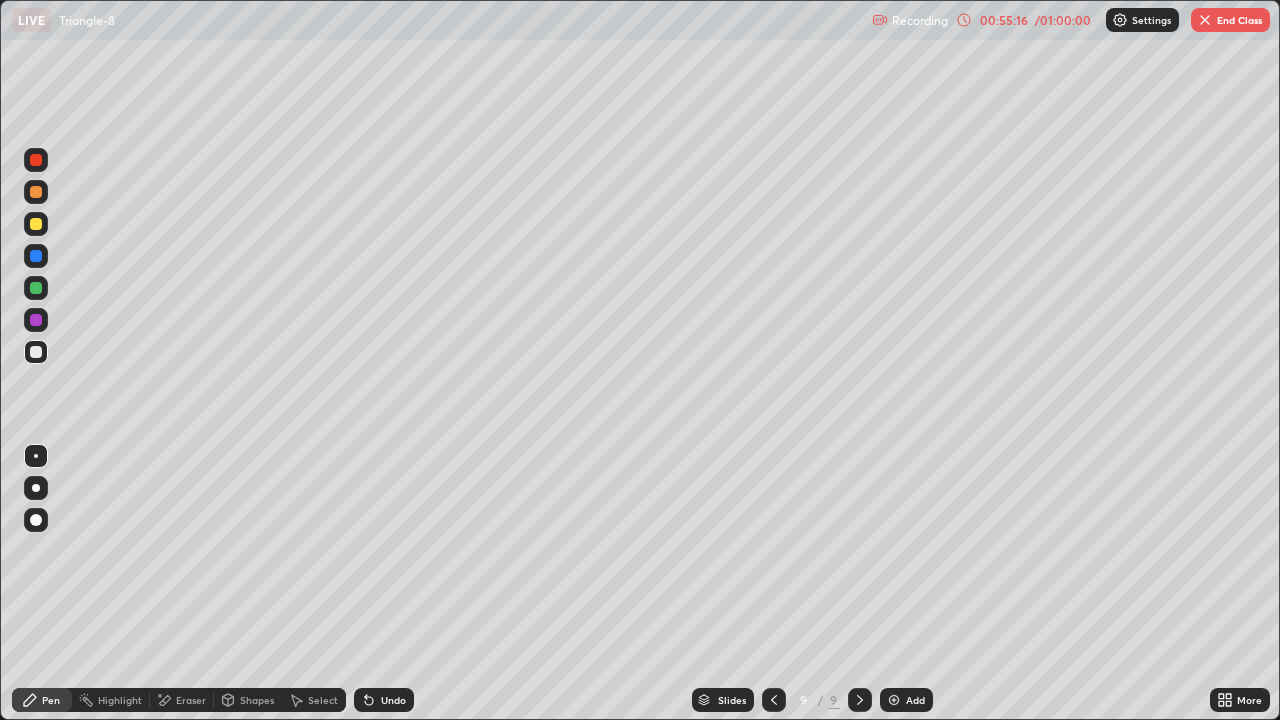 click at bounding box center (36, 160) 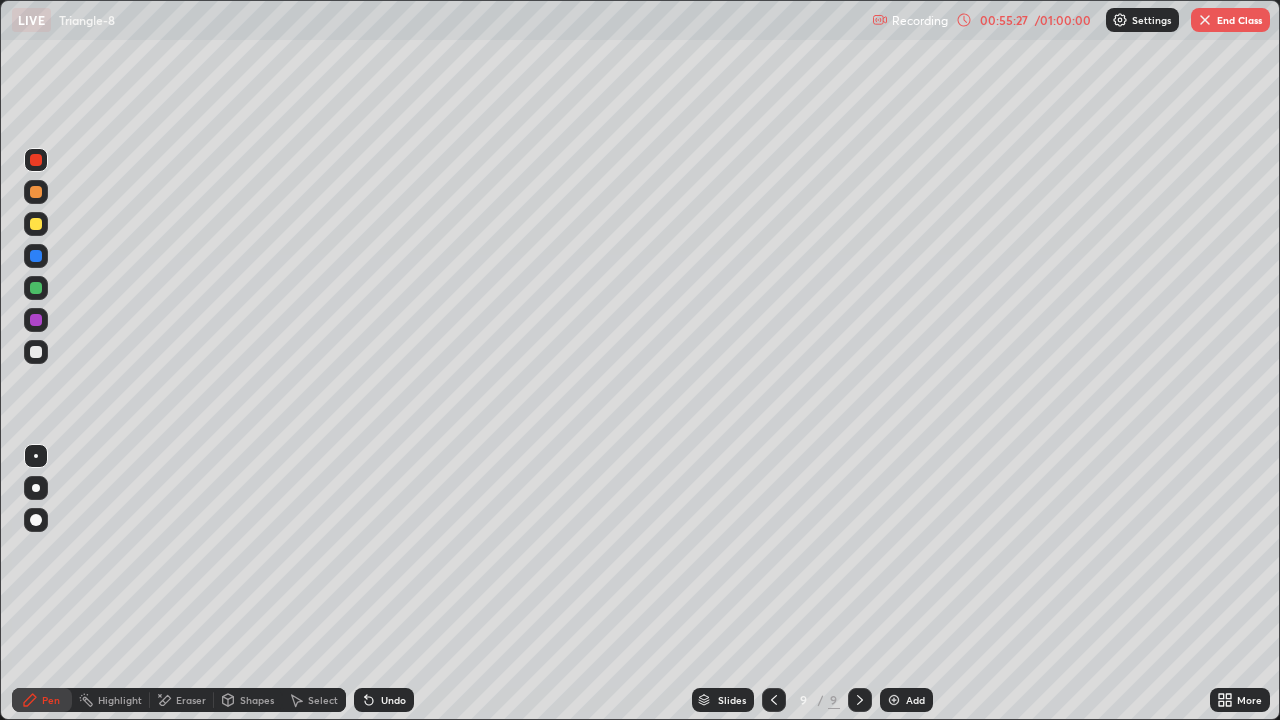 click at bounding box center [36, 256] 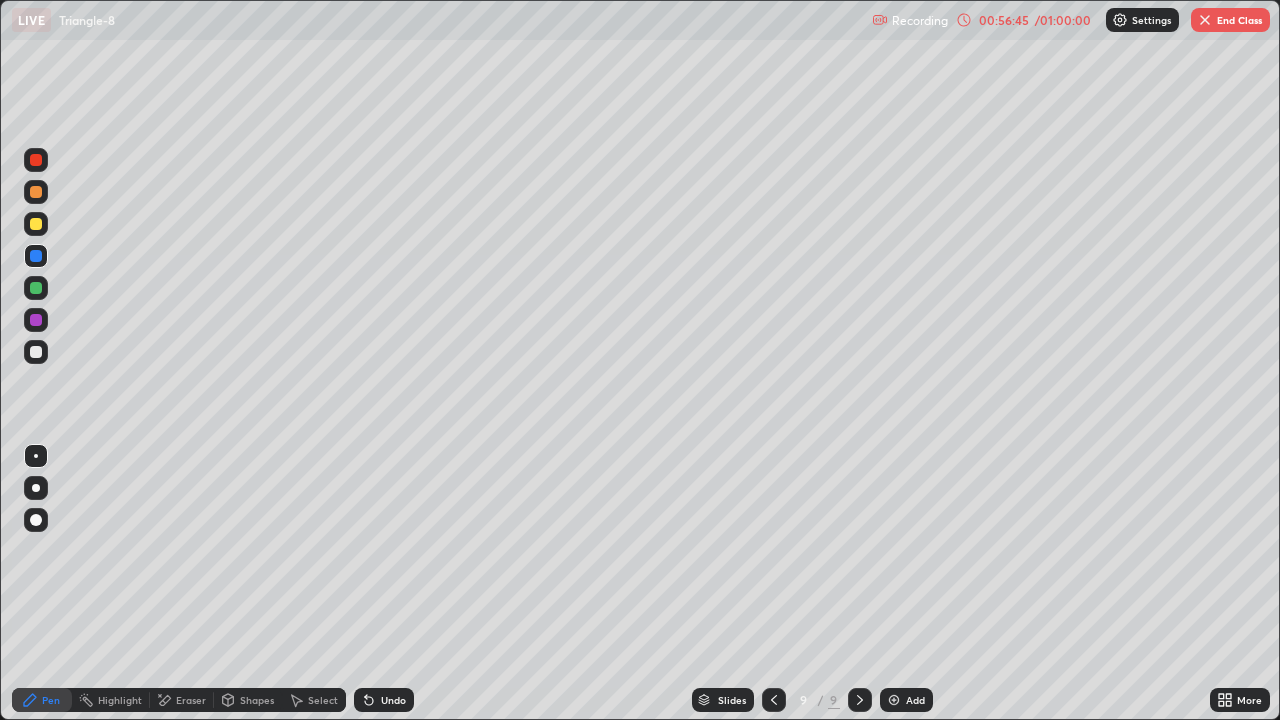 click on "End Class" at bounding box center (1230, 20) 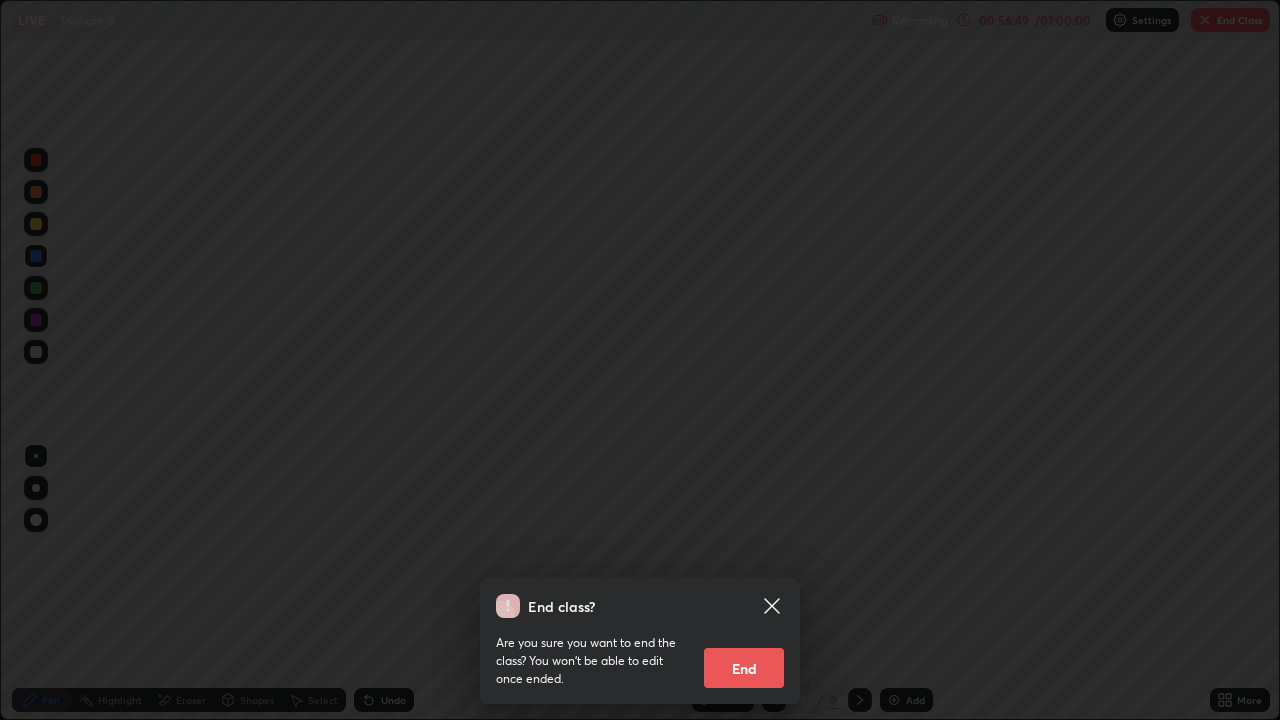 click on "End" at bounding box center (744, 668) 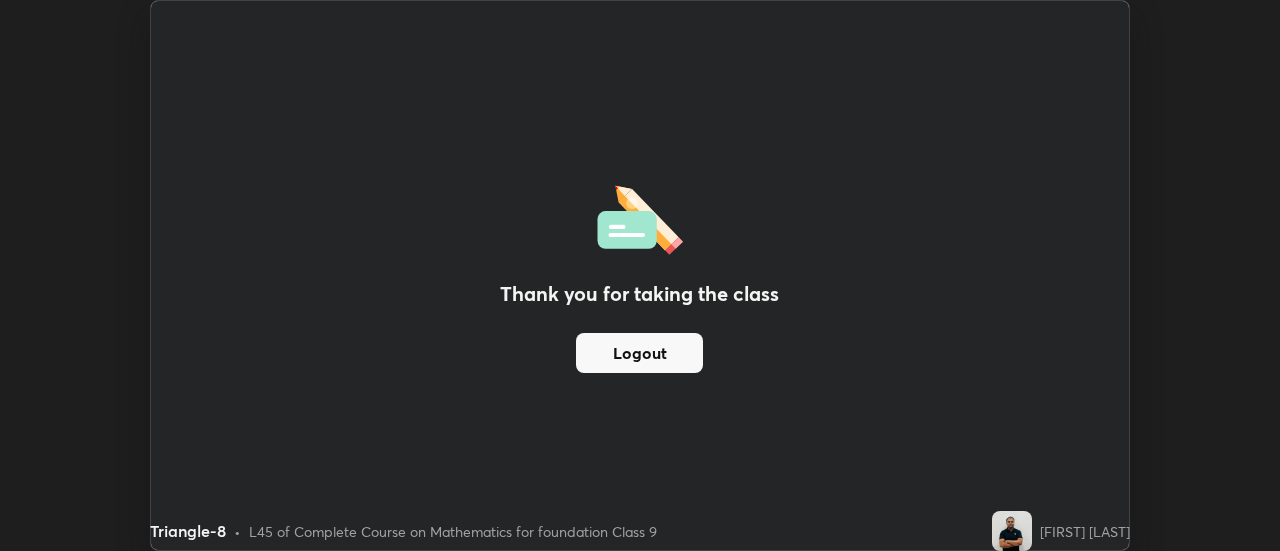 scroll, scrollTop: 551, scrollLeft: 1280, axis: both 